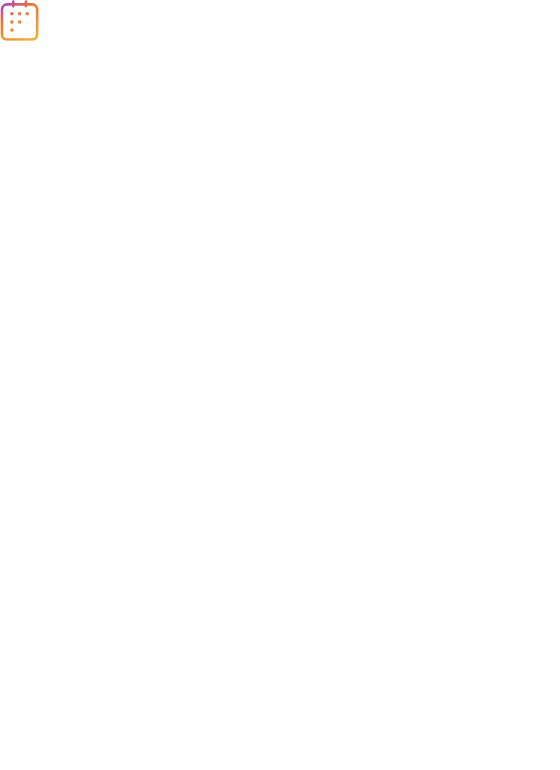scroll, scrollTop: 0, scrollLeft: 0, axis: both 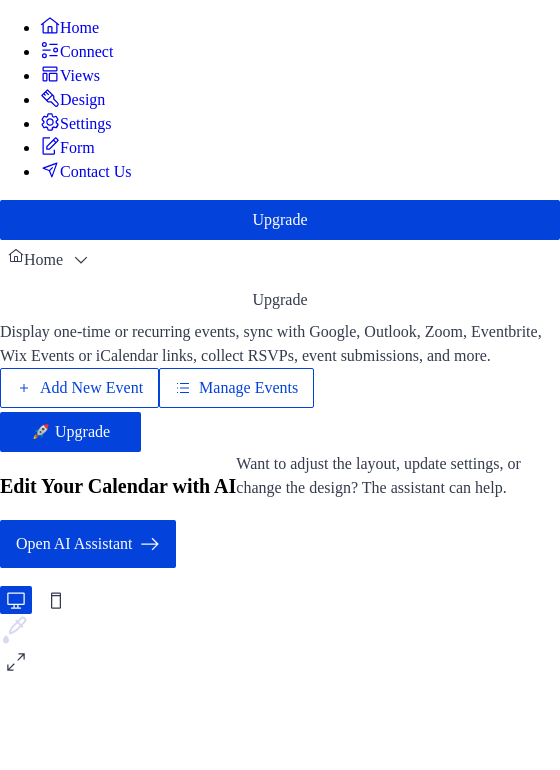 click on "Add New Event" at bounding box center (91, 388) 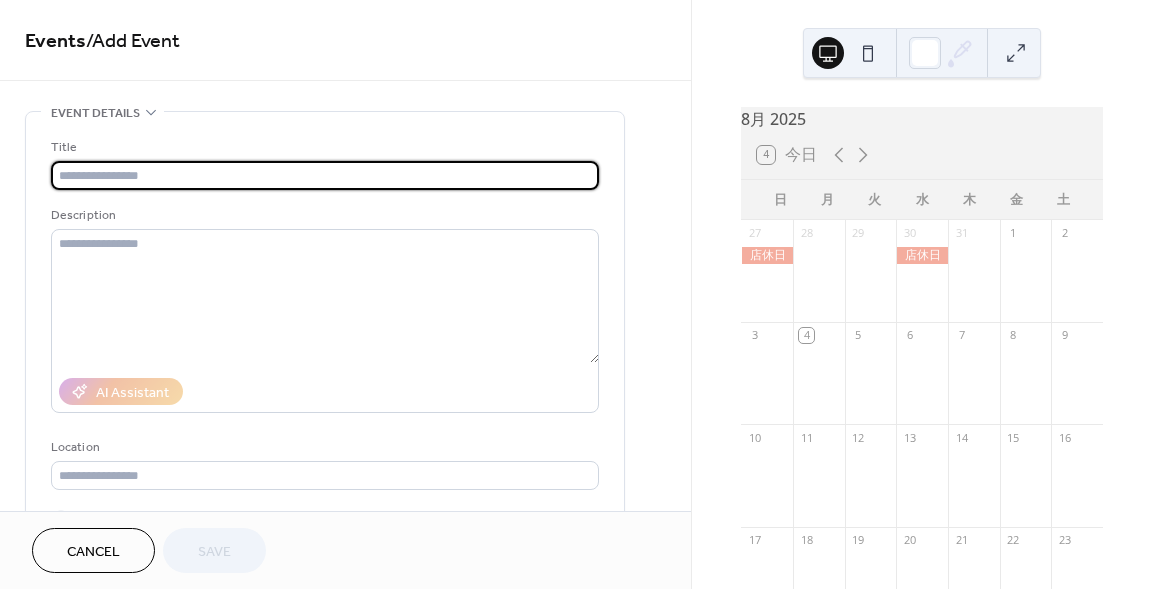 scroll, scrollTop: 0, scrollLeft: 0, axis: both 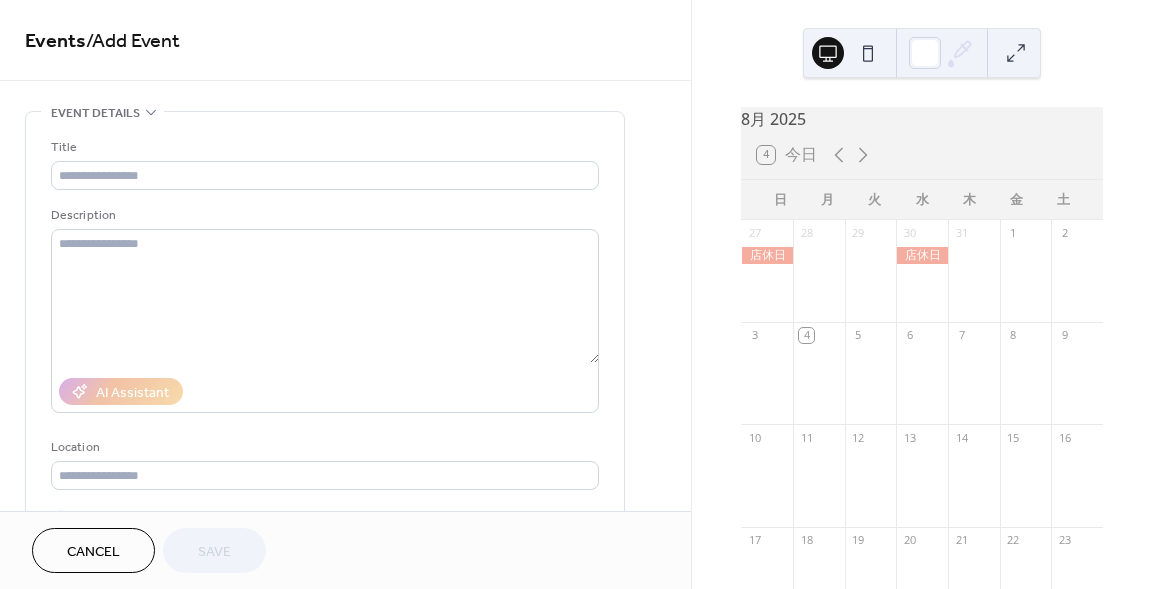 click on "Event details" at bounding box center (95, 113) 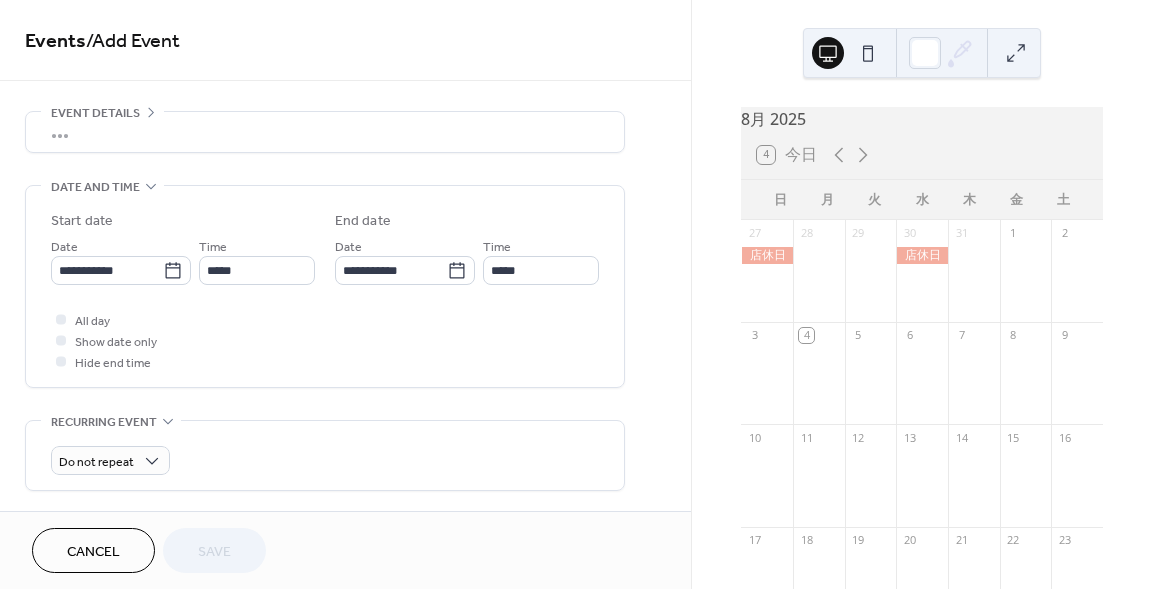 click on "/  Add Event" at bounding box center [133, 41] 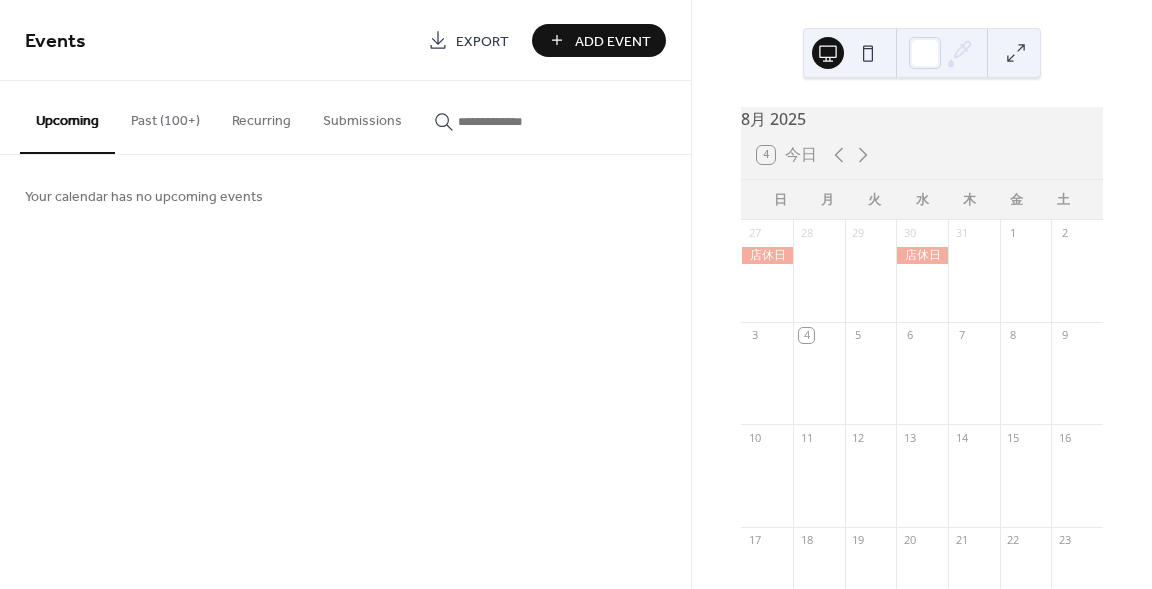 click on "Past (100+)" at bounding box center (165, 116) 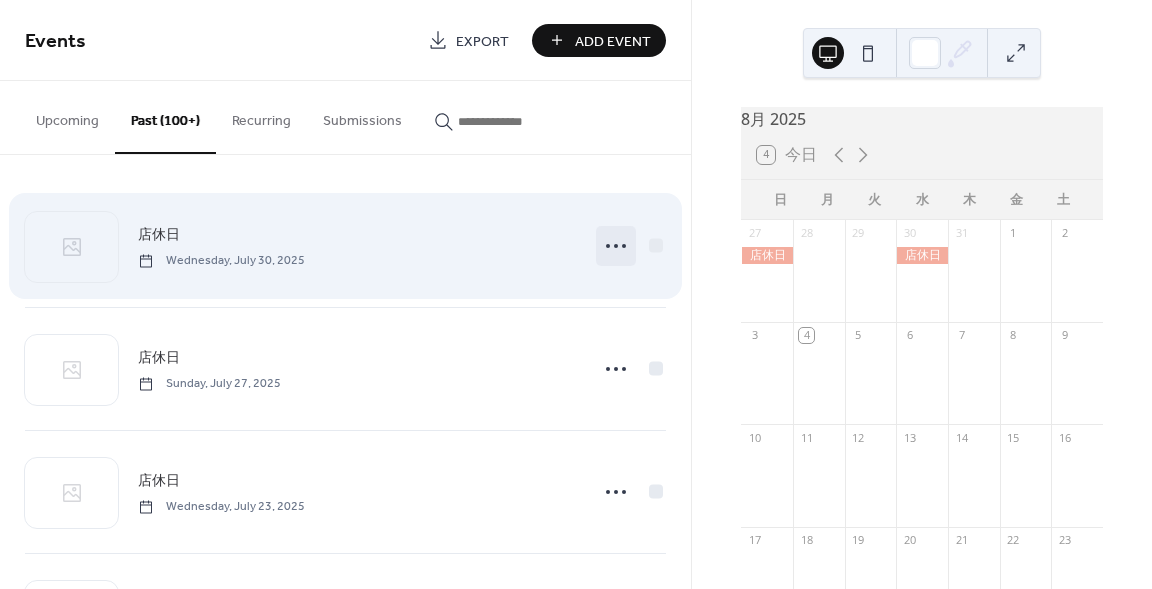 click 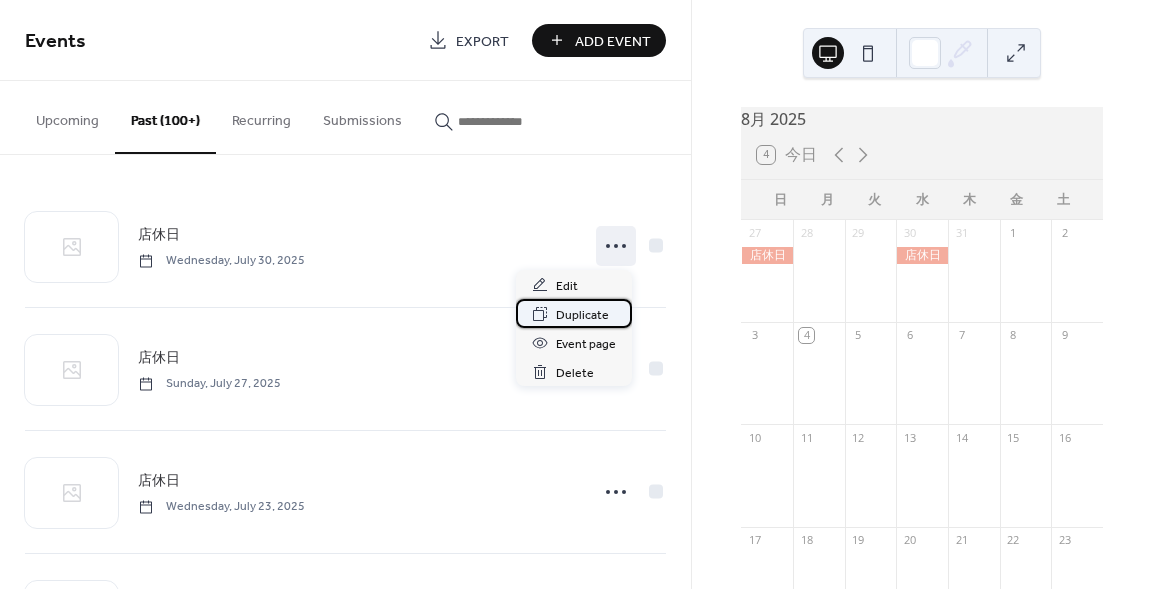 click on "Duplicate" at bounding box center [582, 315] 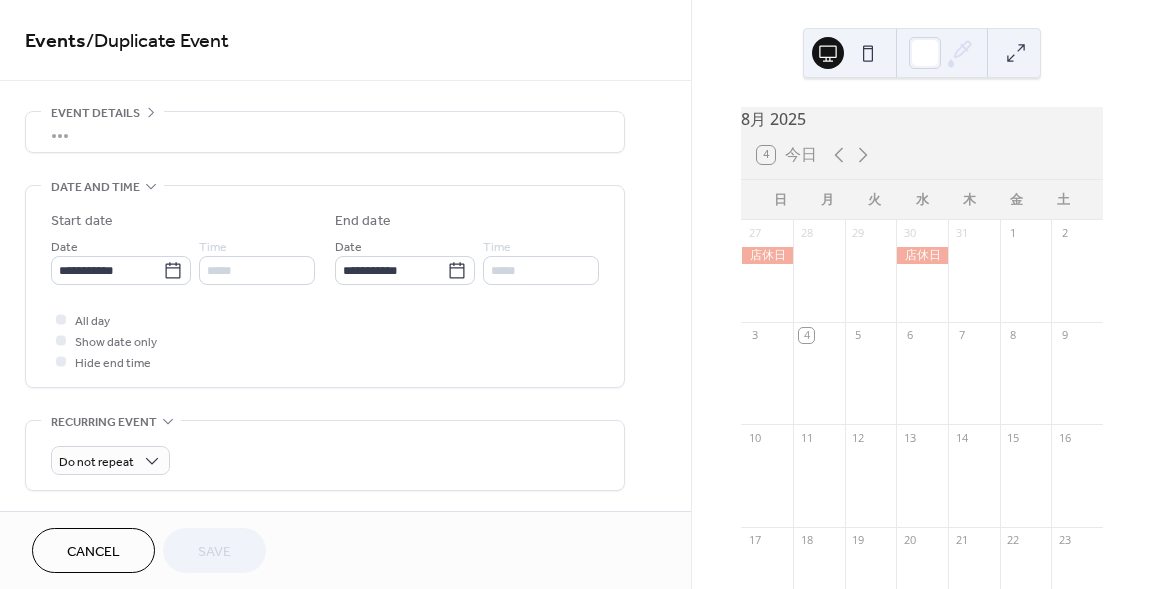 scroll, scrollTop: 63, scrollLeft: 0, axis: vertical 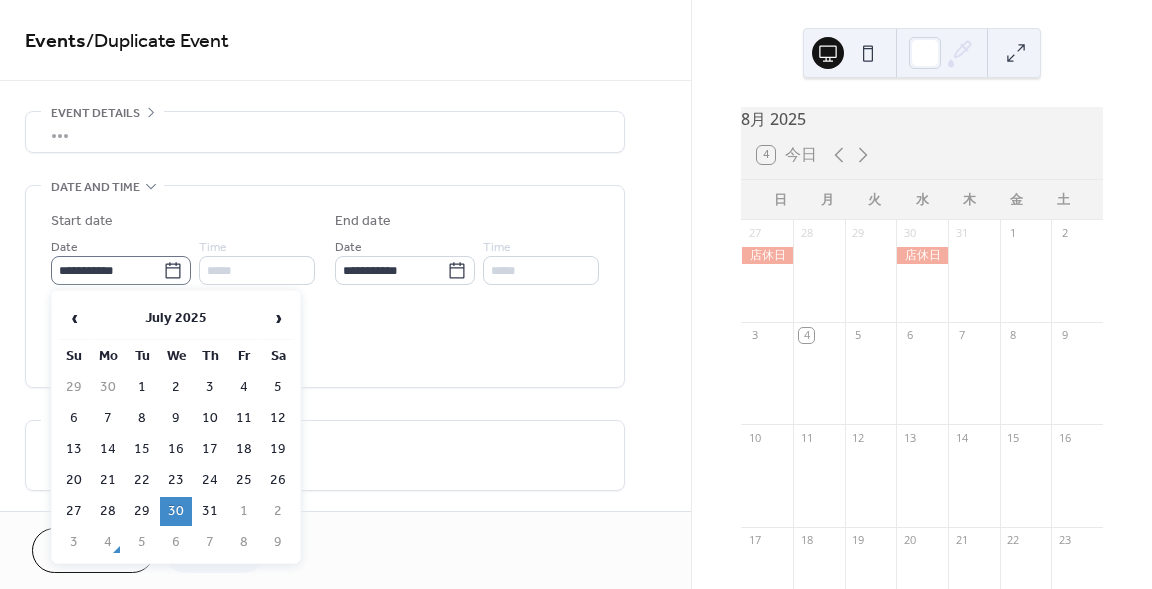 click 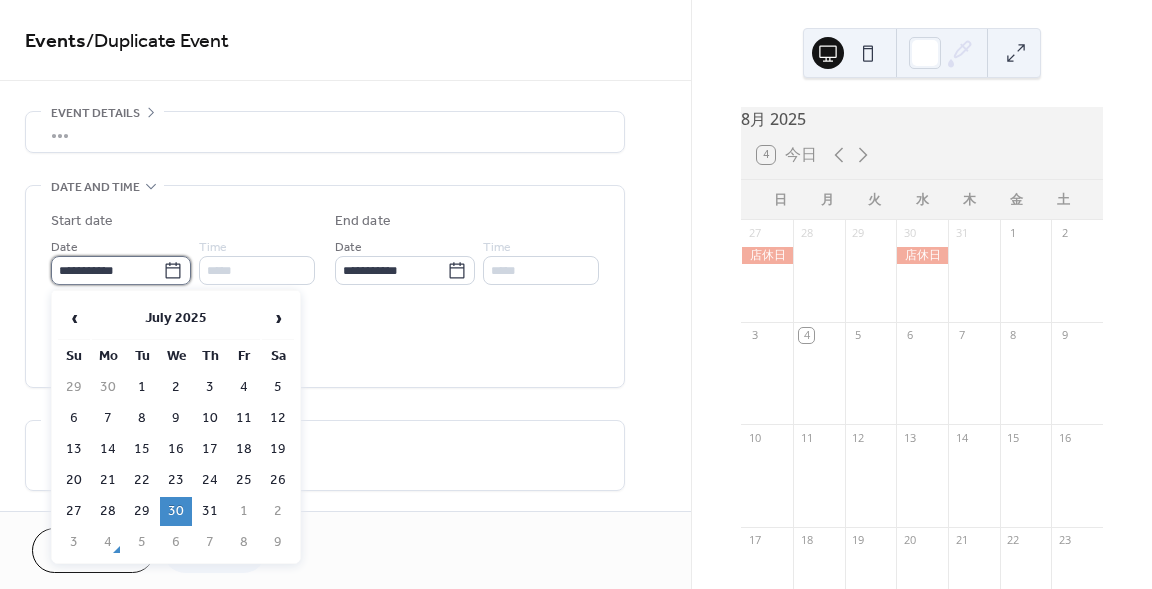 click on "**********" at bounding box center [107, 270] 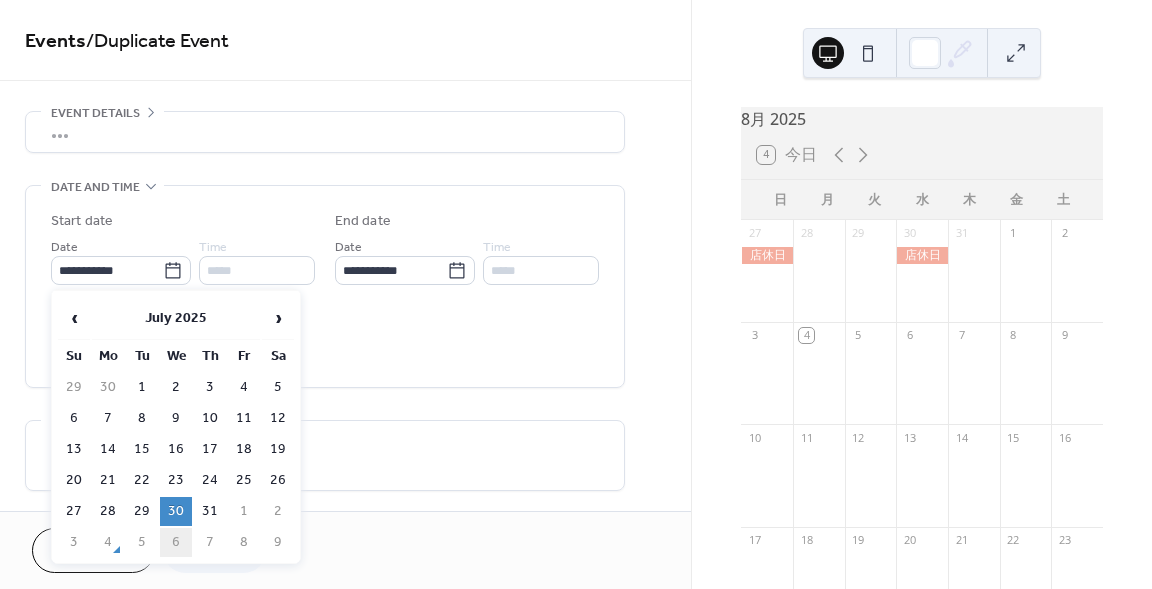 click on "6" at bounding box center (176, 542) 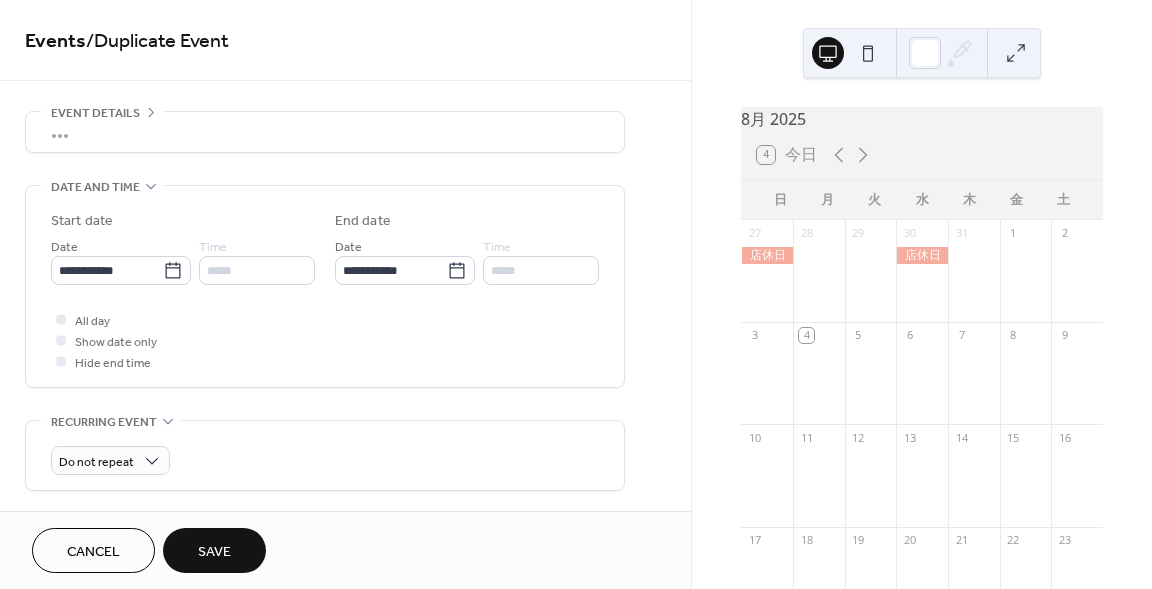 click on "Save" at bounding box center (214, 550) 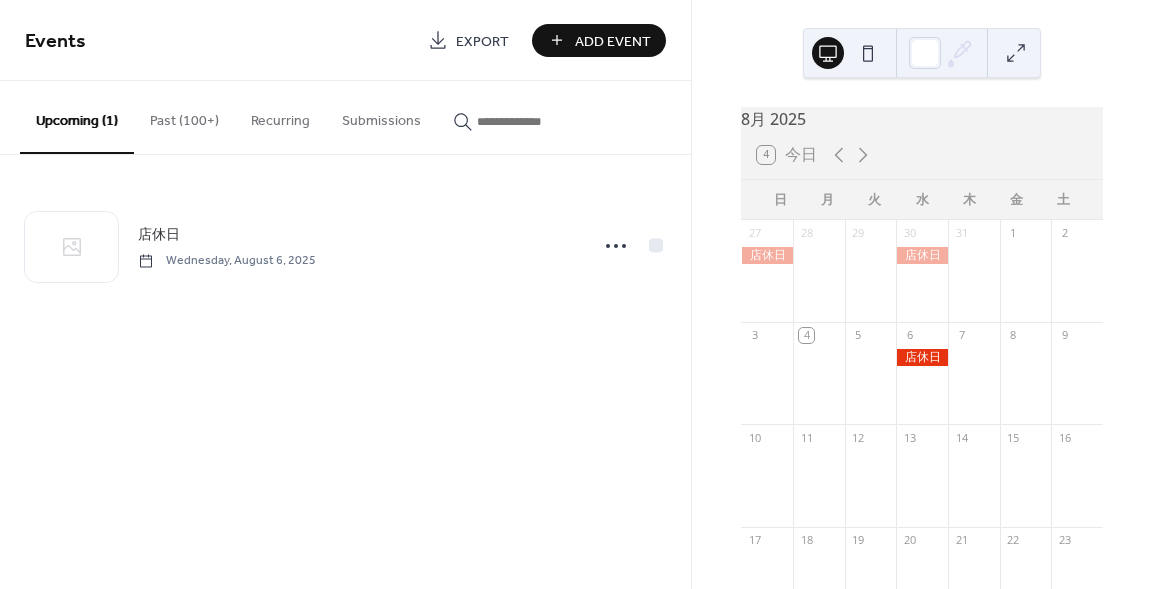 click on "Past (100+)" at bounding box center [184, 116] 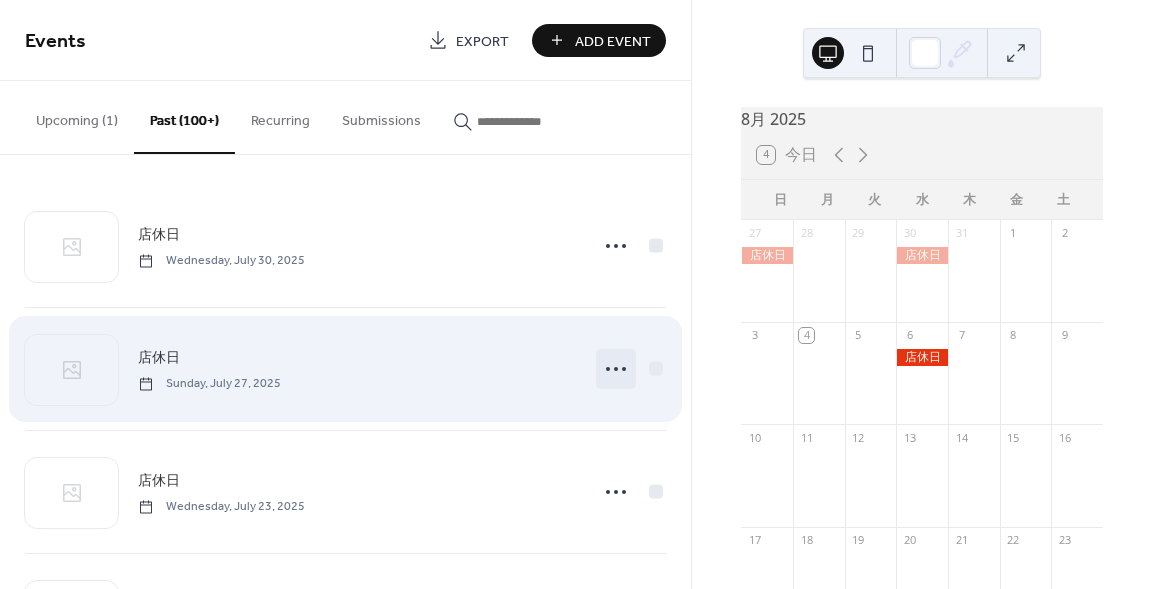 click 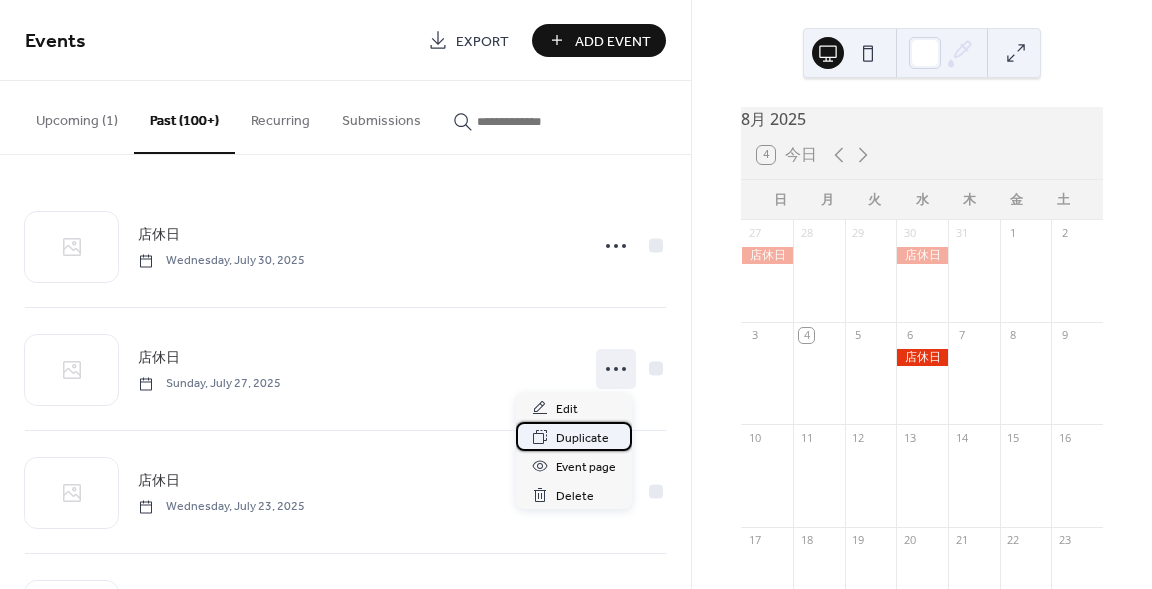 click on "Duplicate" at bounding box center [582, 438] 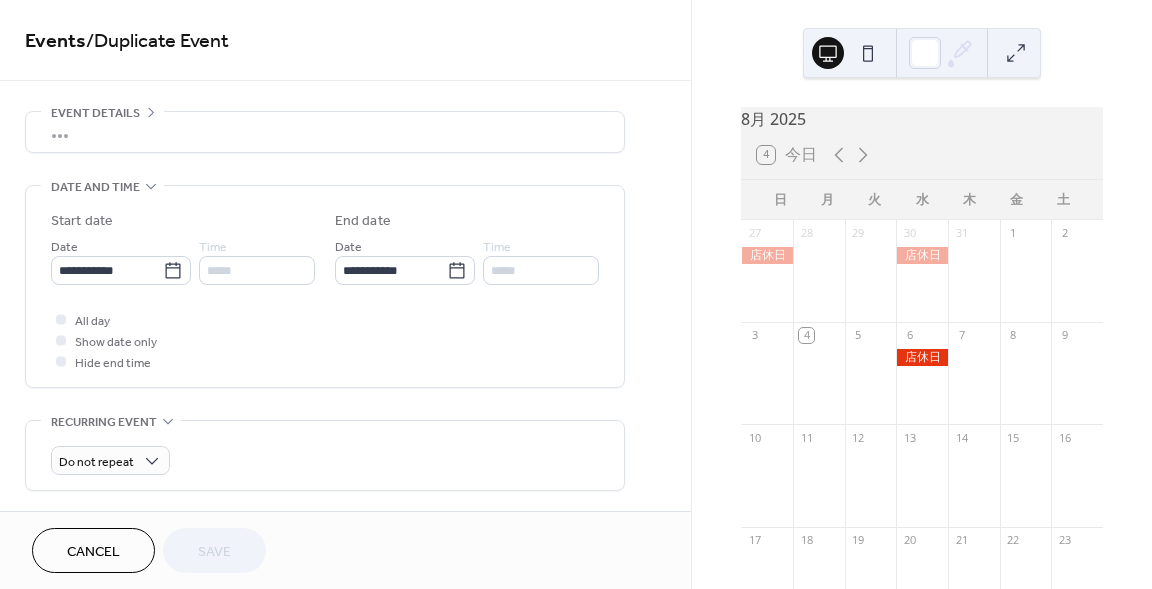 scroll, scrollTop: 63, scrollLeft: 0, axis: vertical 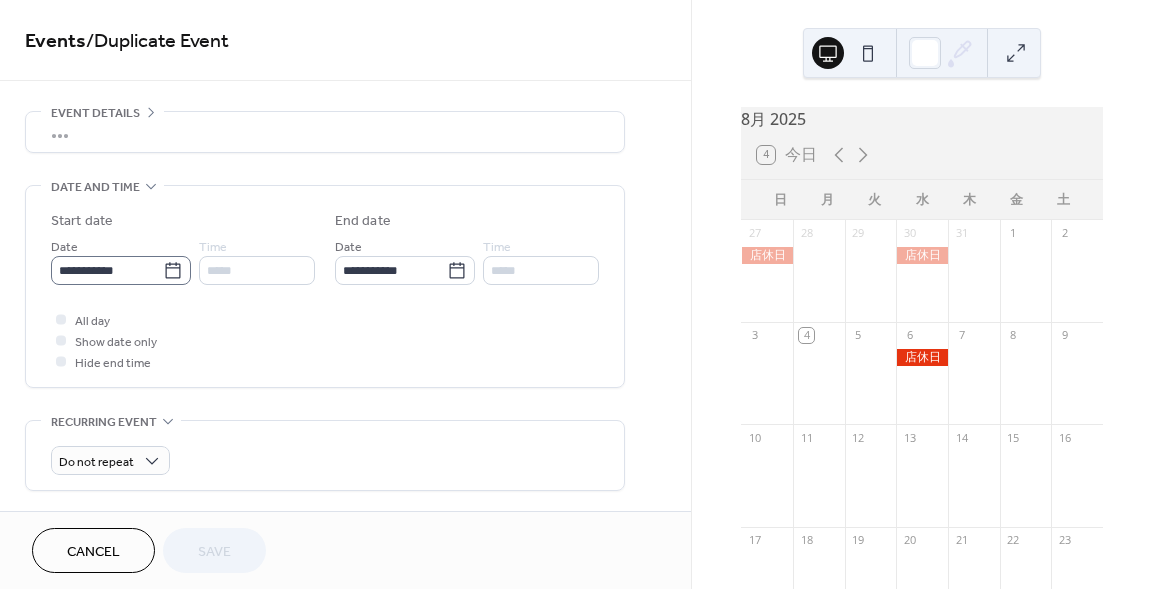 click 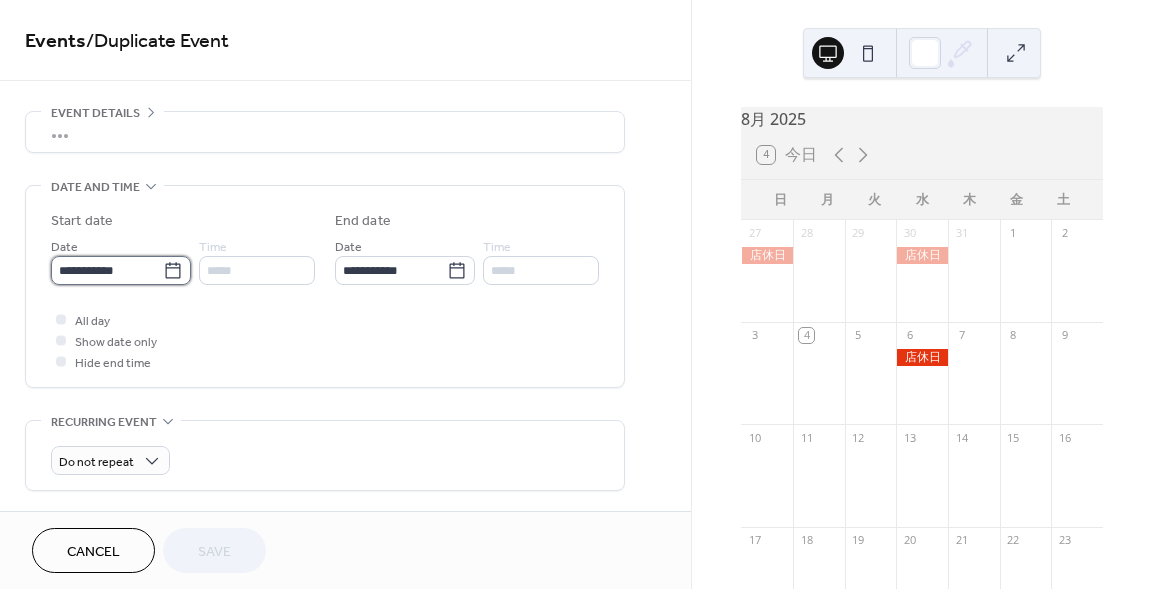 click on "**********" at bounding box center (107, 270) 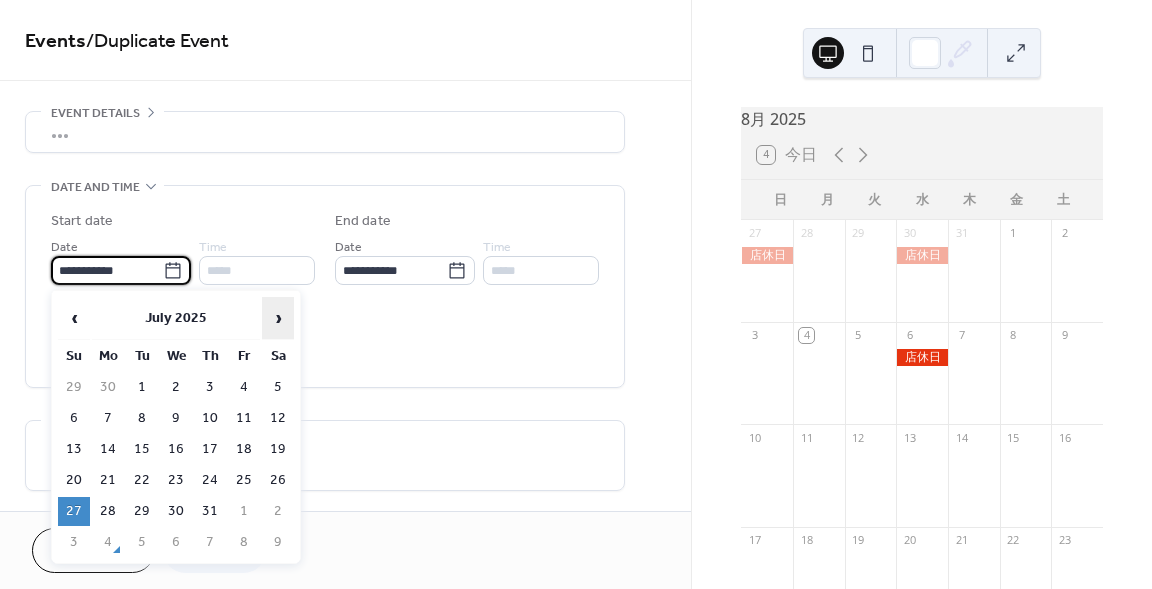 click on "›" at bounding box center [278, 318] 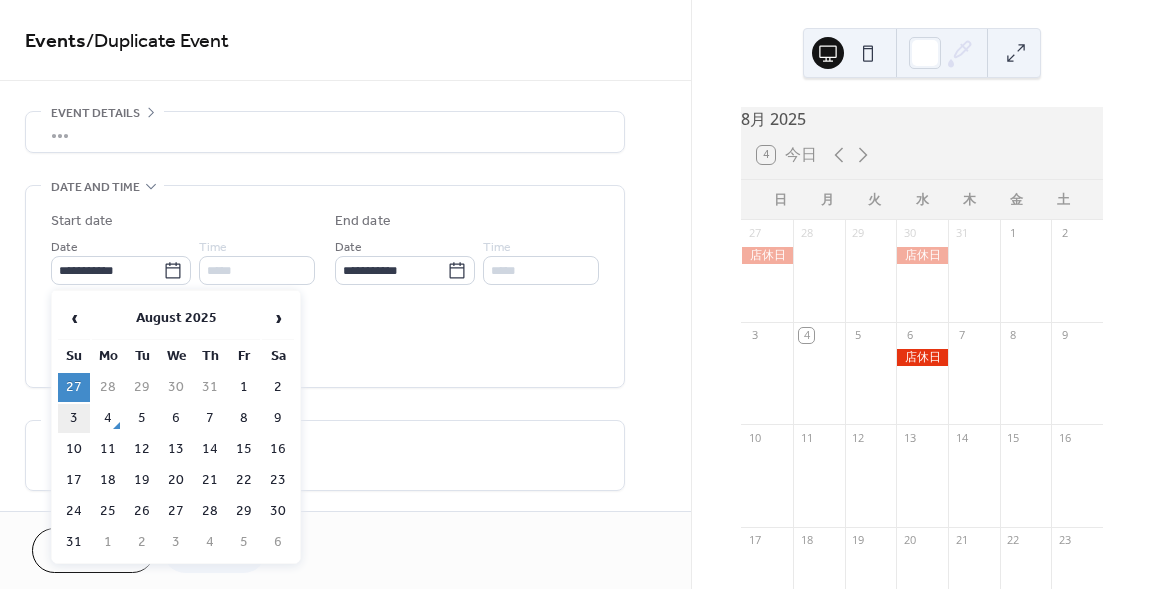 click on "3" at bounding box center [74, 418] 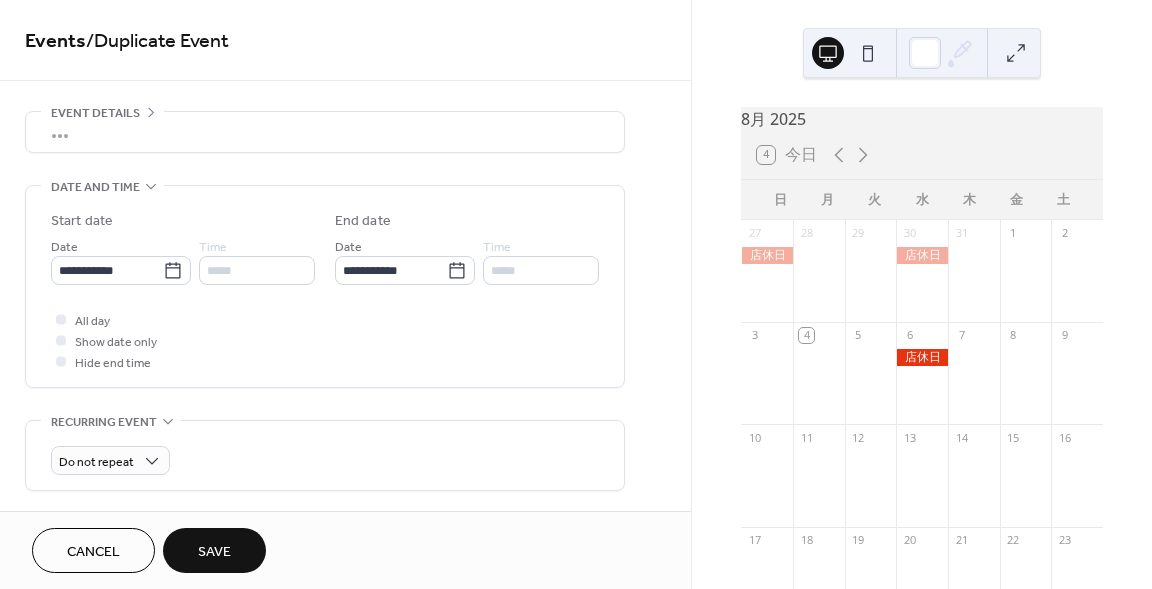 click on "Save" at bounding box center [214, 550] 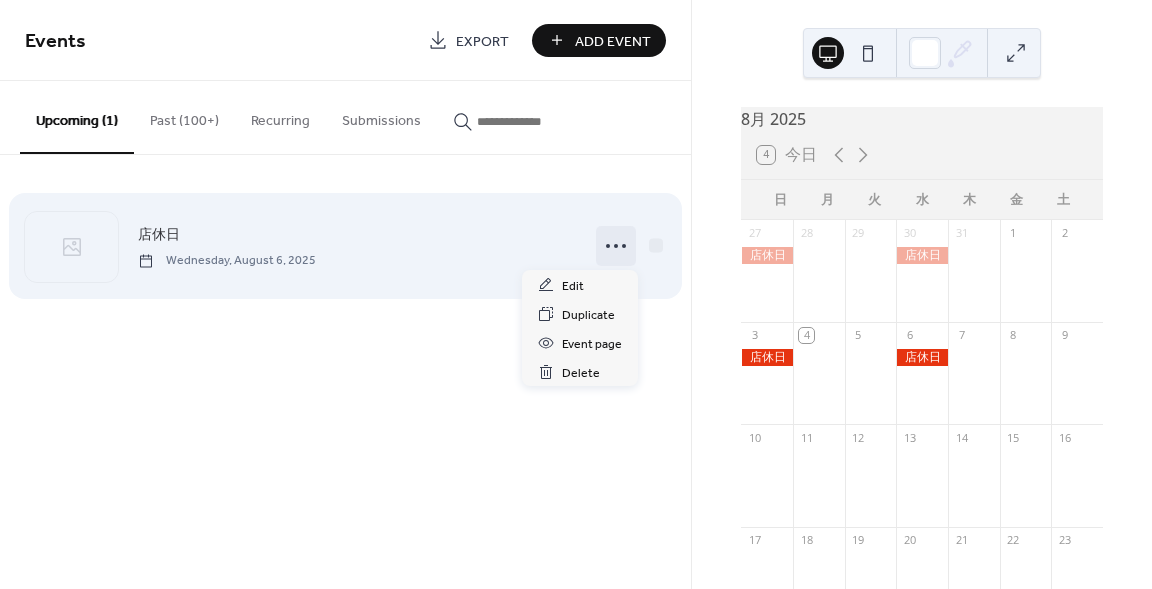click 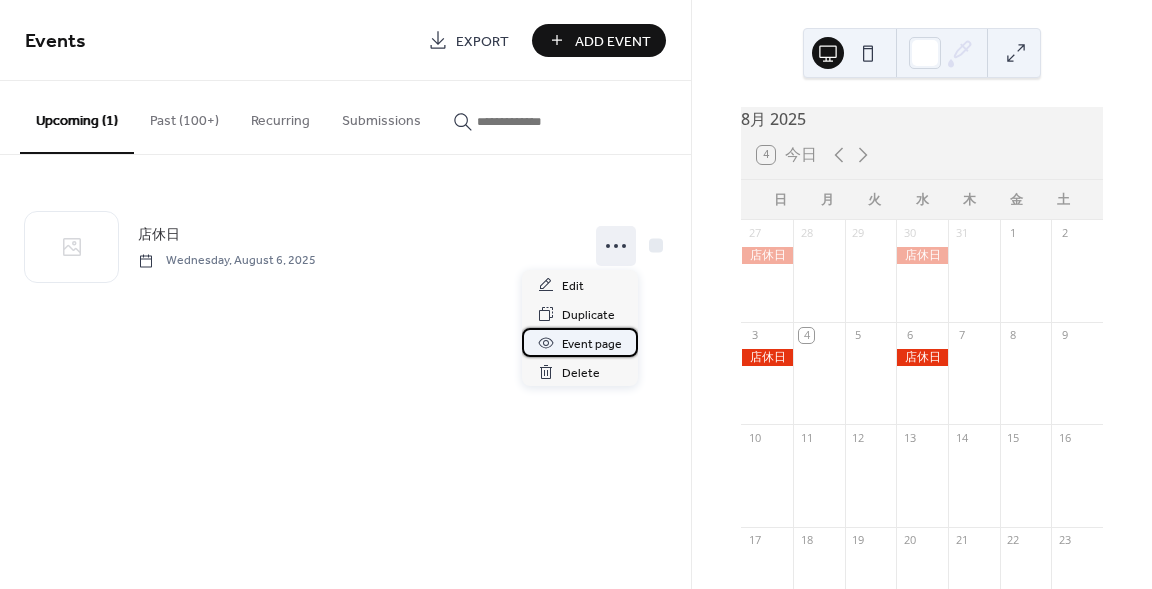 click on "Event page" at bounding box center [580, 342] 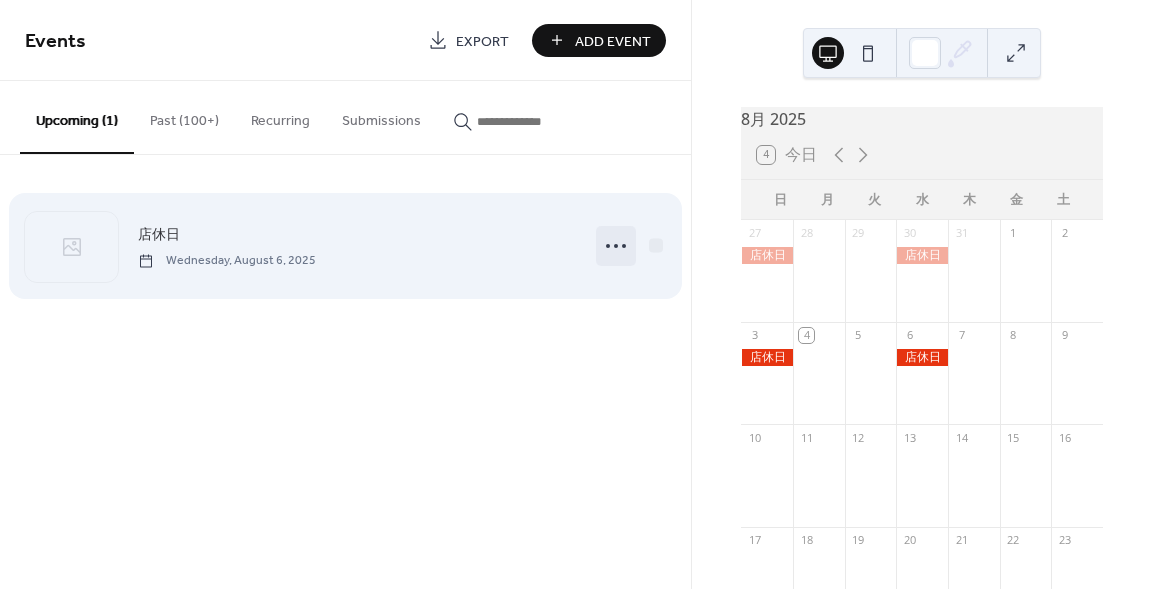 click 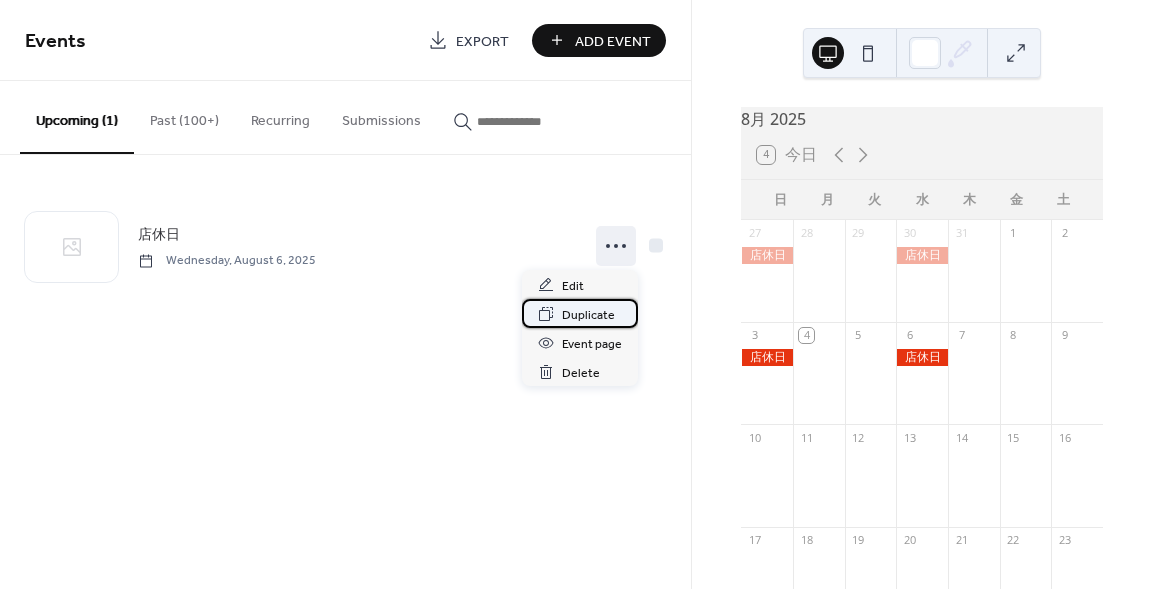 click on "Duplicate" at bounding box center (588, 315) 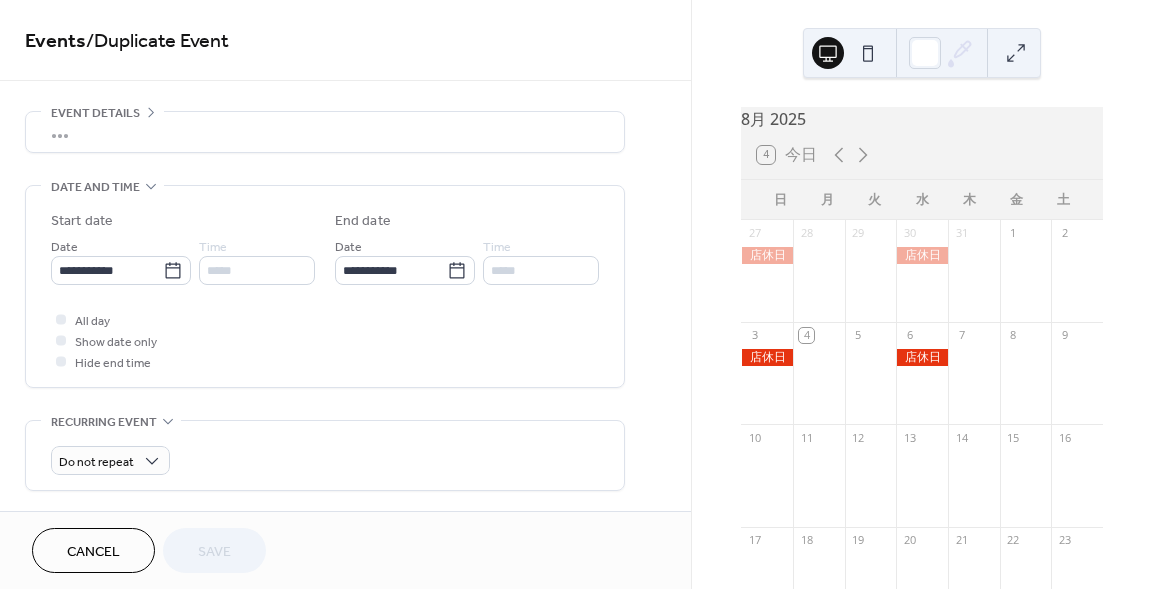 scroll, scrollTop: 63, scrollLeft: 0, axis: vertical 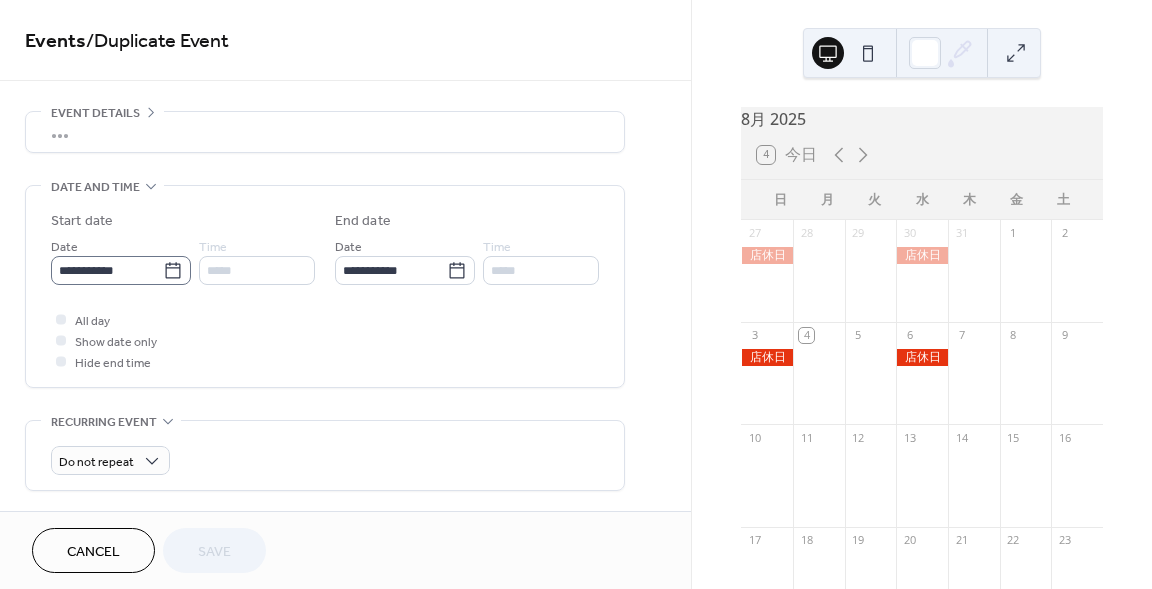 click 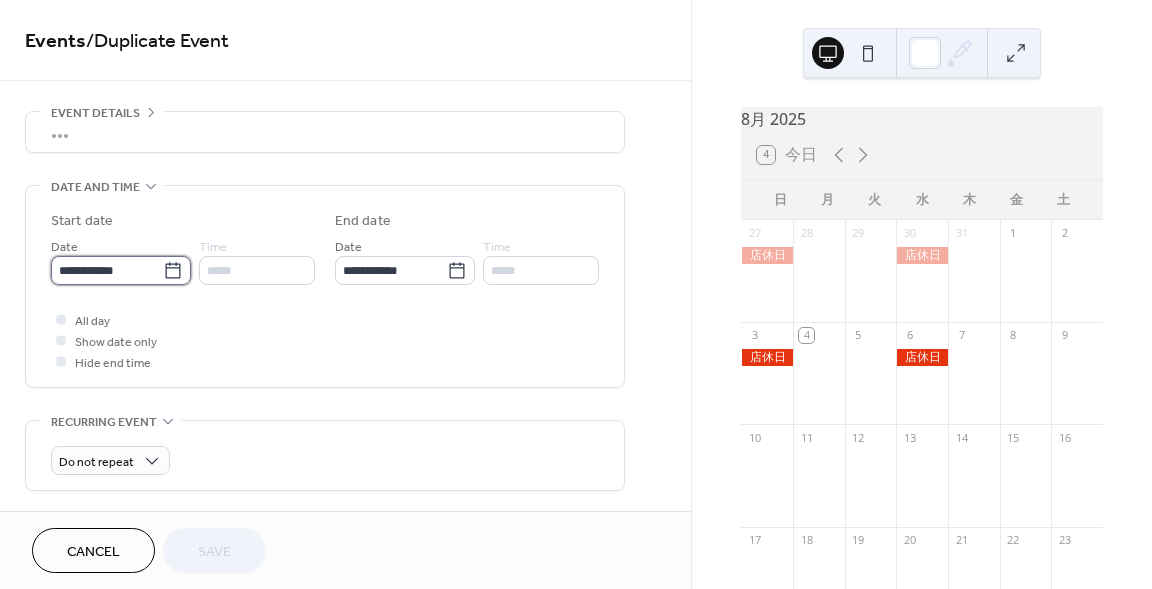 click on "**********" at bounding box center (107, 270) 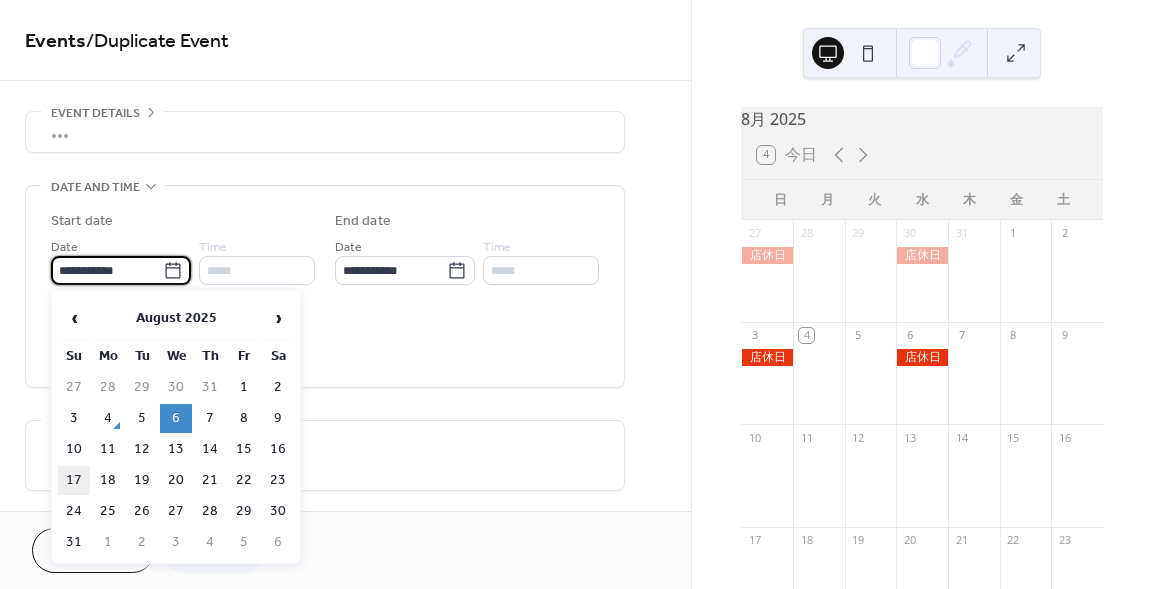 click on "17" at bounding box center (74, 480) 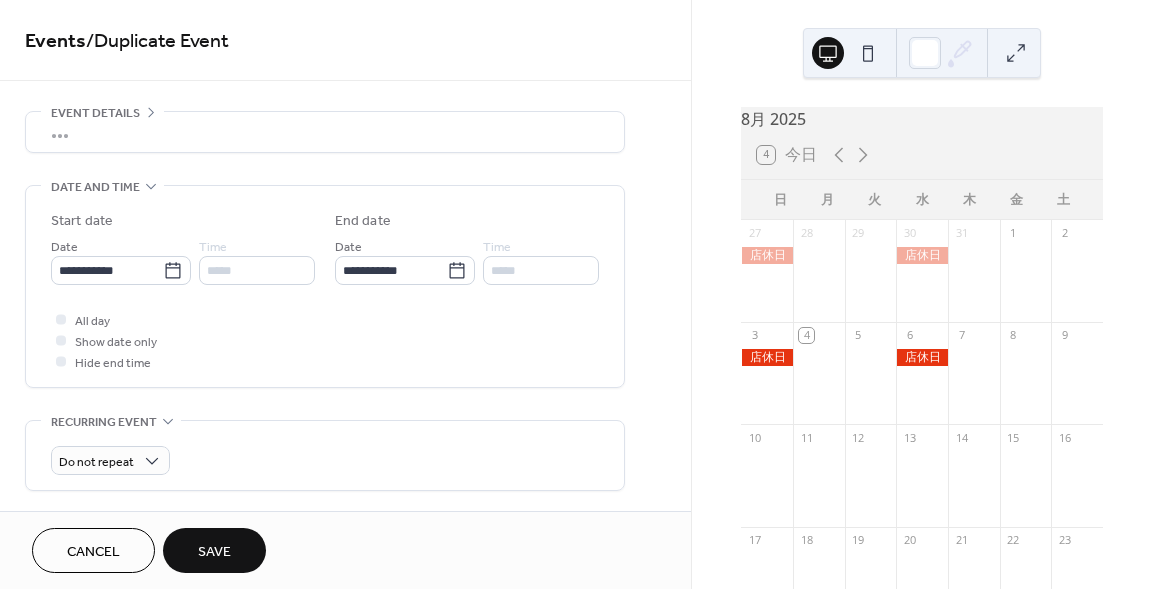 click on "Save" at bounding box center [214, 550] 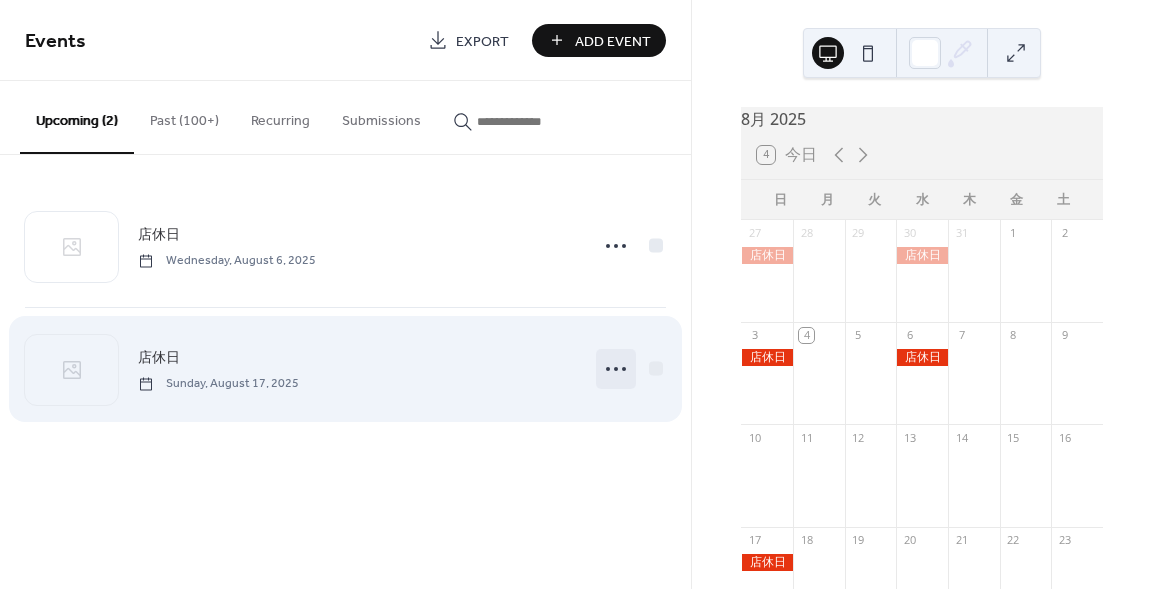click 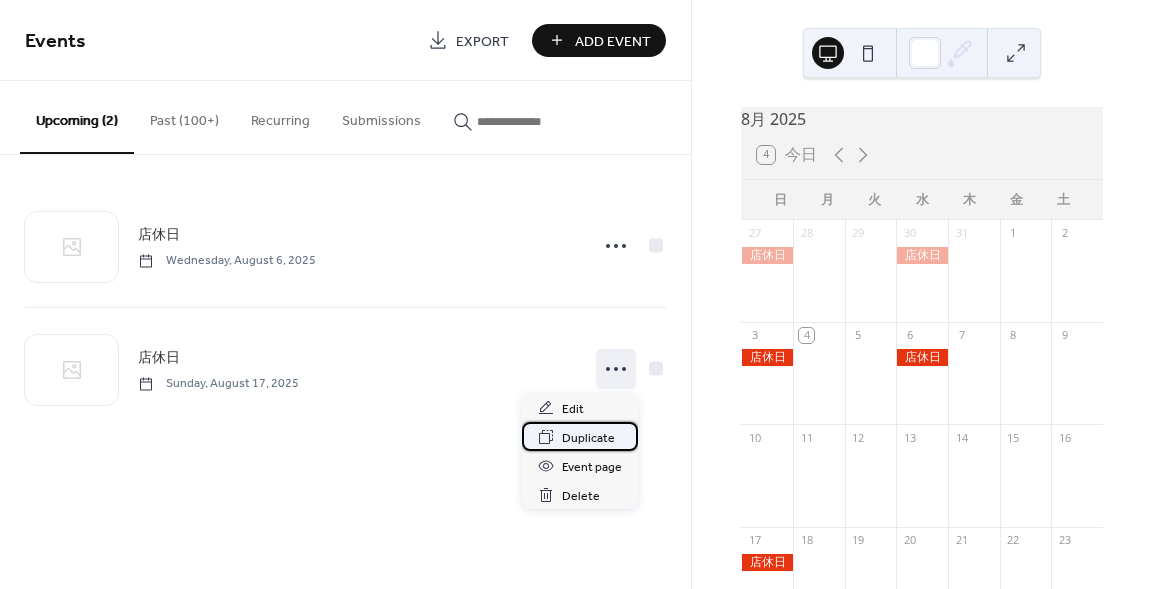 click on "Duplicate" at bounding box center (588, 438) 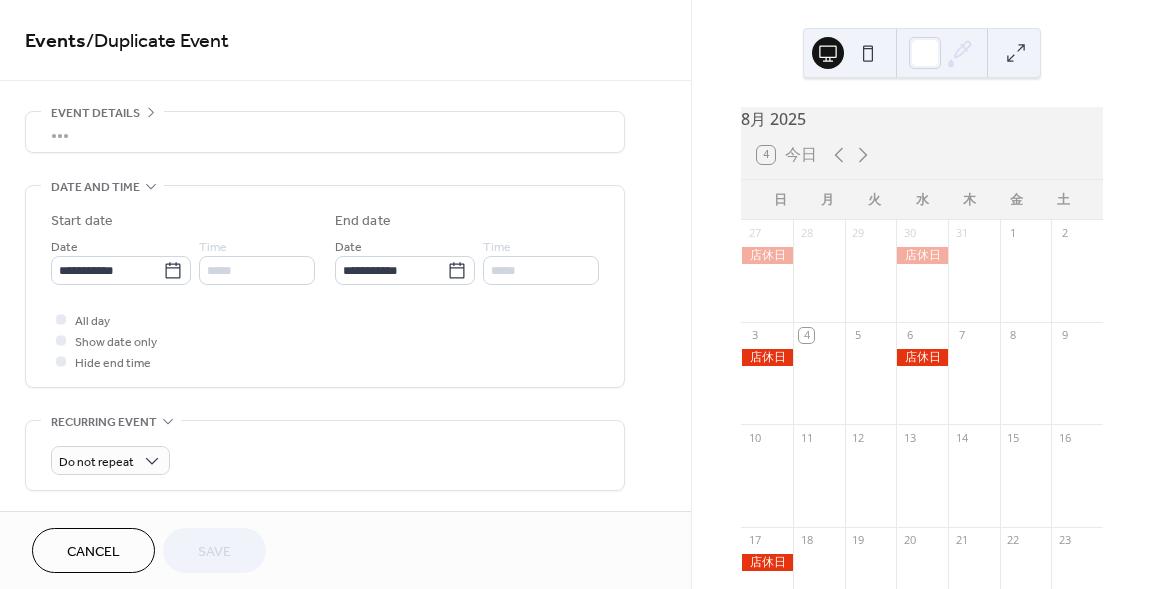 scroll, scrollTop: 63, scrollLeft: 0, axis: vertical 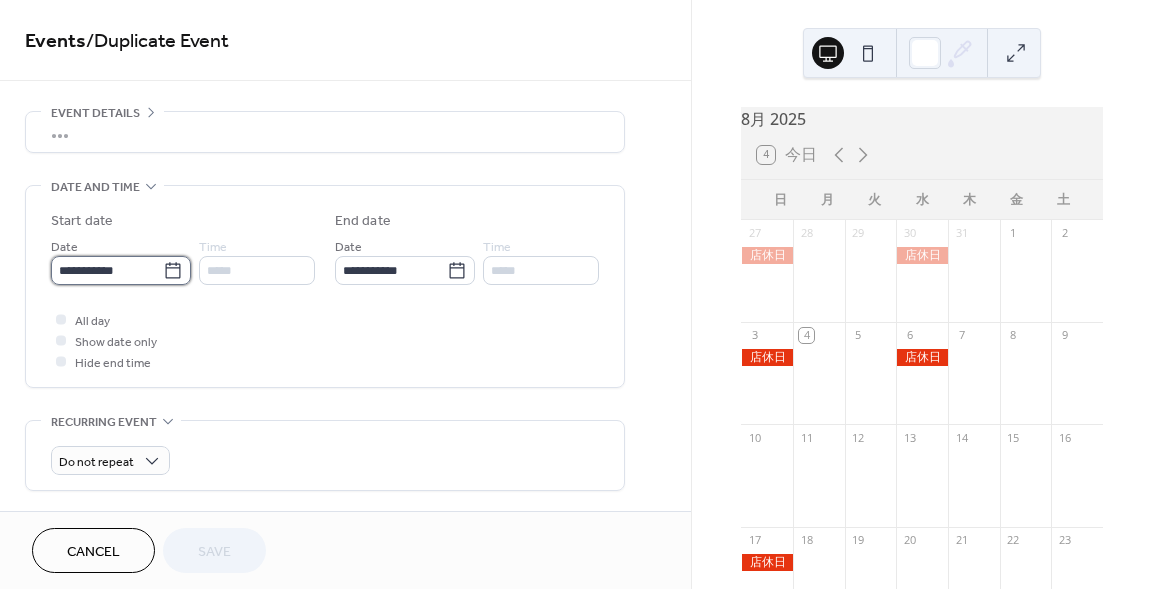 click on "**********" at bounding box center (107, 270) 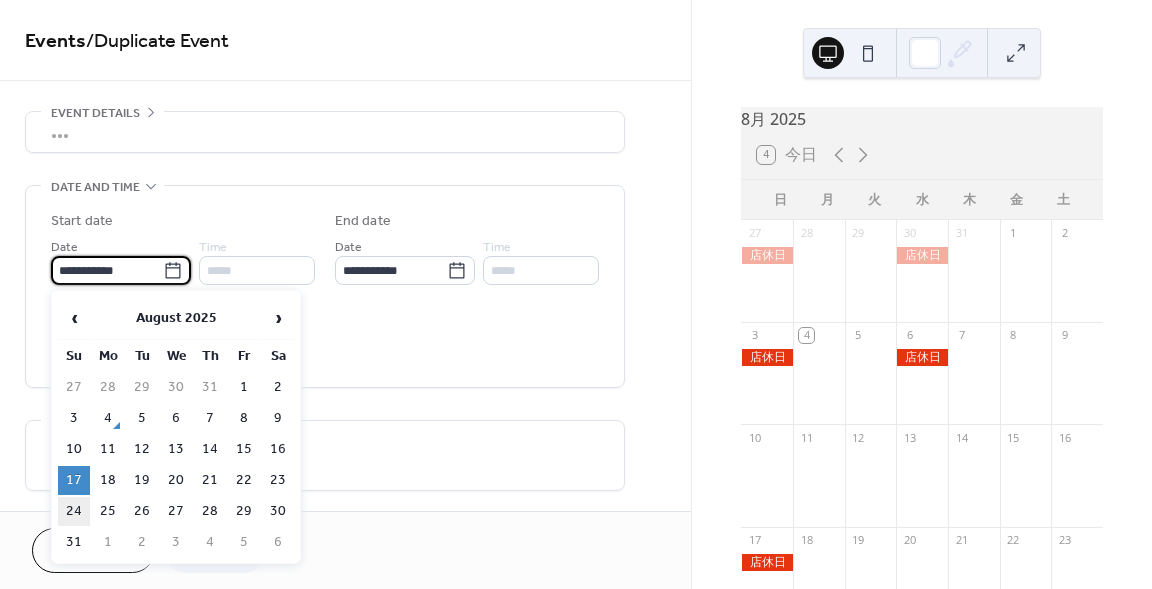 click on "24" at bounding box center (74, 511) 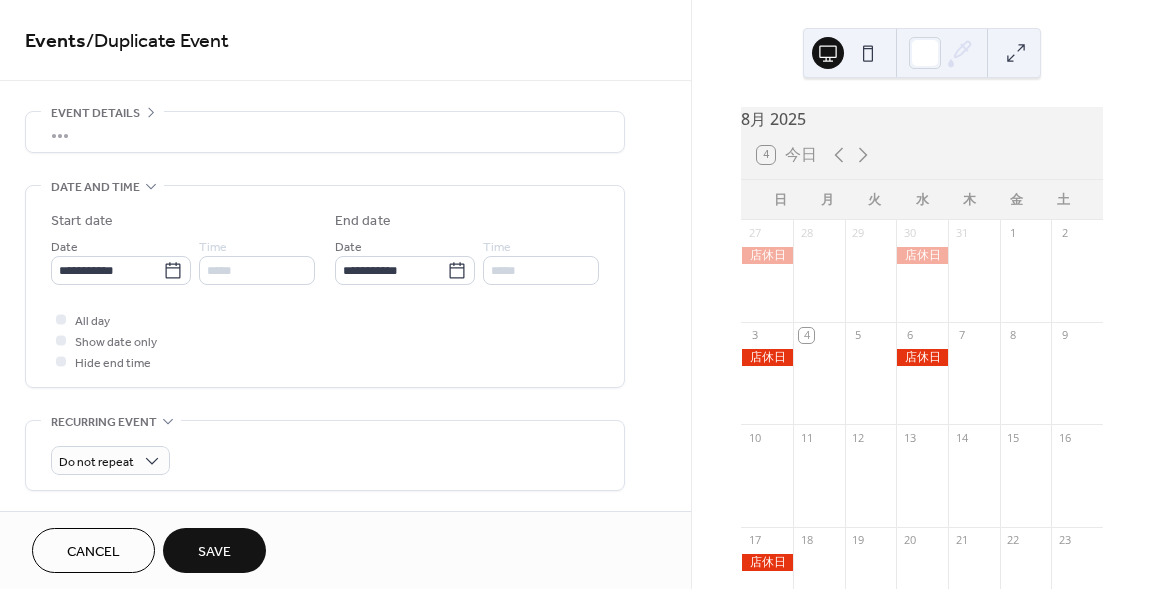 click on "Save" at bounding box center (214, 552) 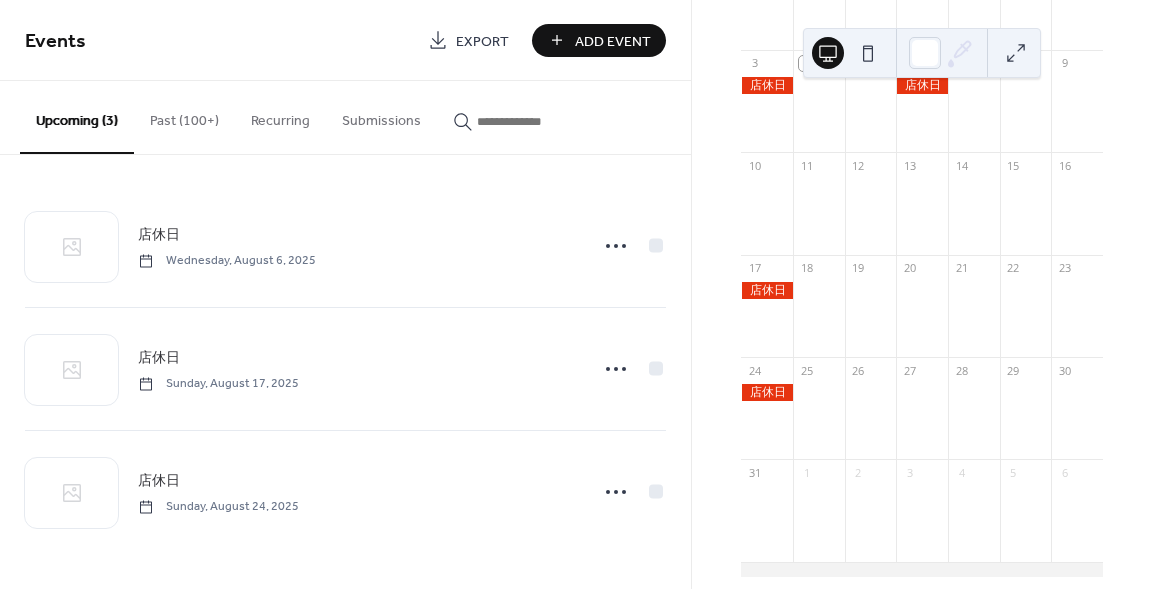 scroll, scrollTop: 300, scrollLeft: 0, axis: vertical 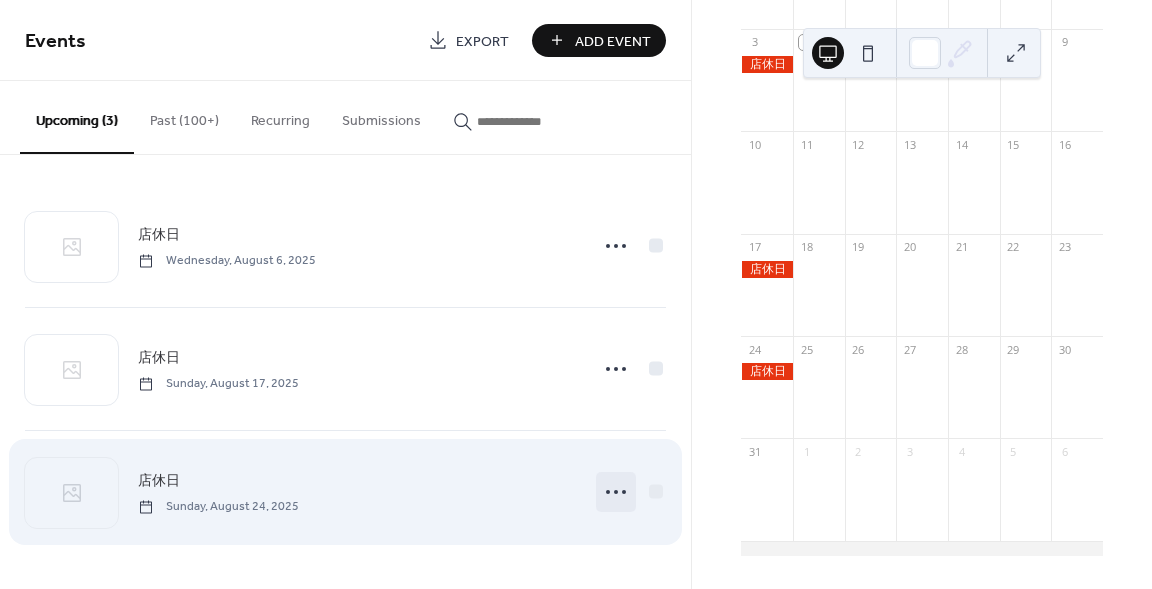 click 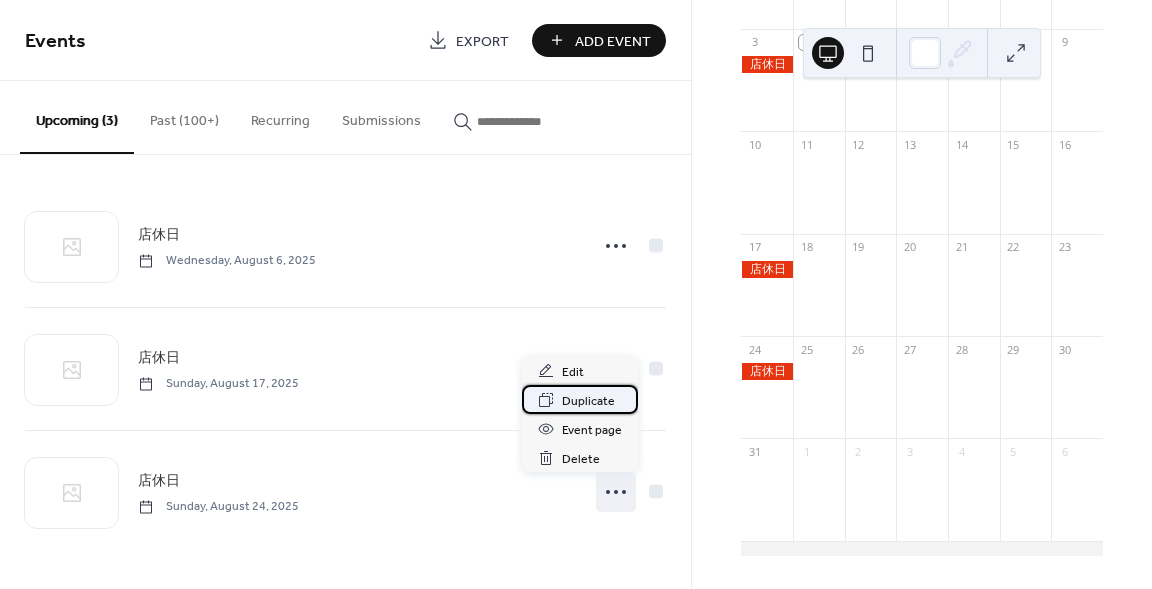 click on "Duplicate" at bounding box center (588, 401) 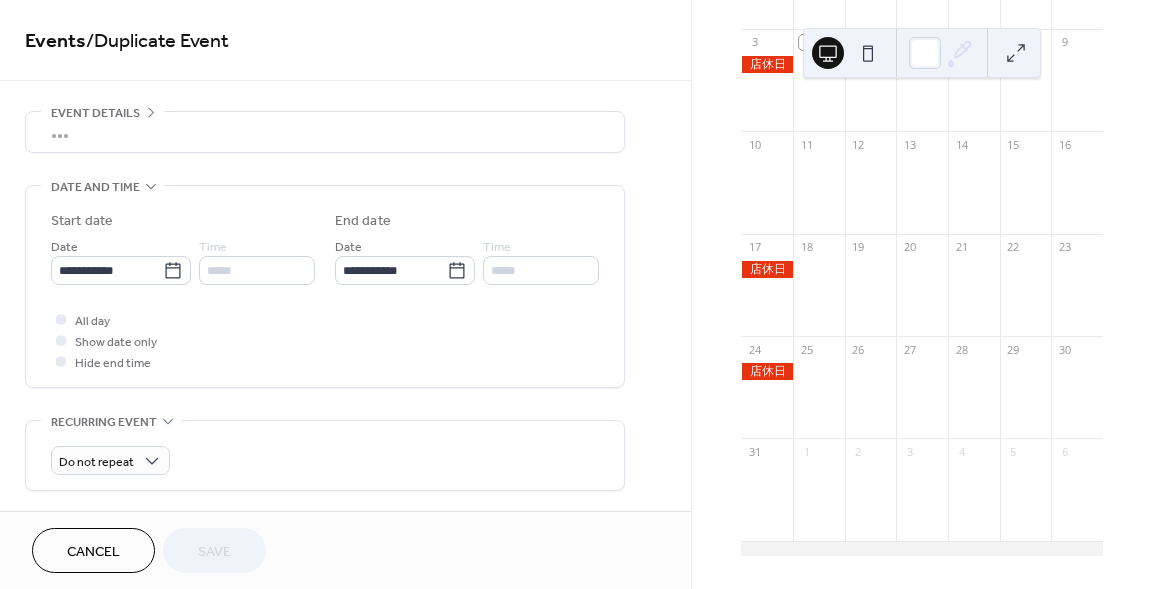 scroll, scrollTop: 63, scrollLeft: 0, axis: vertical 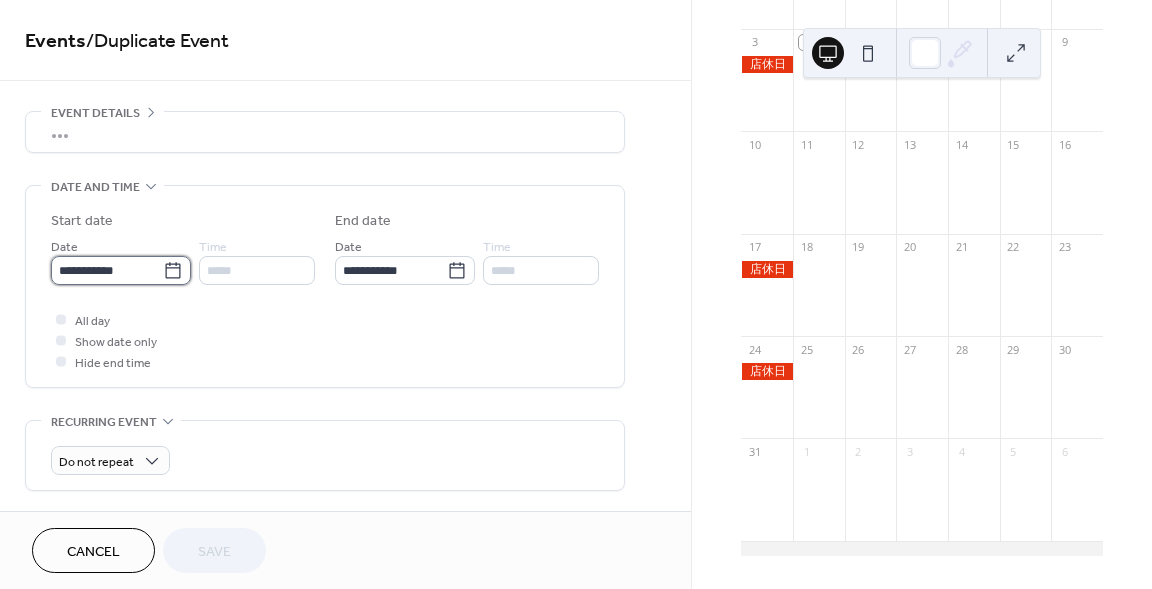 click on "**********" at bounding box center [107, 270] 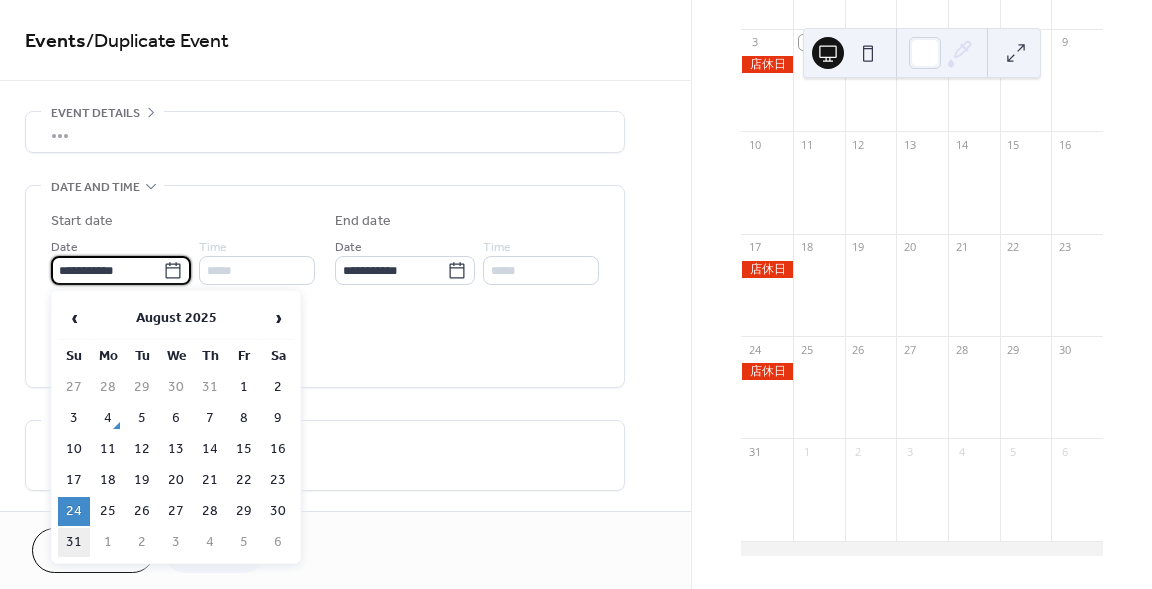 click on "31" at bounding box center (74, 542) 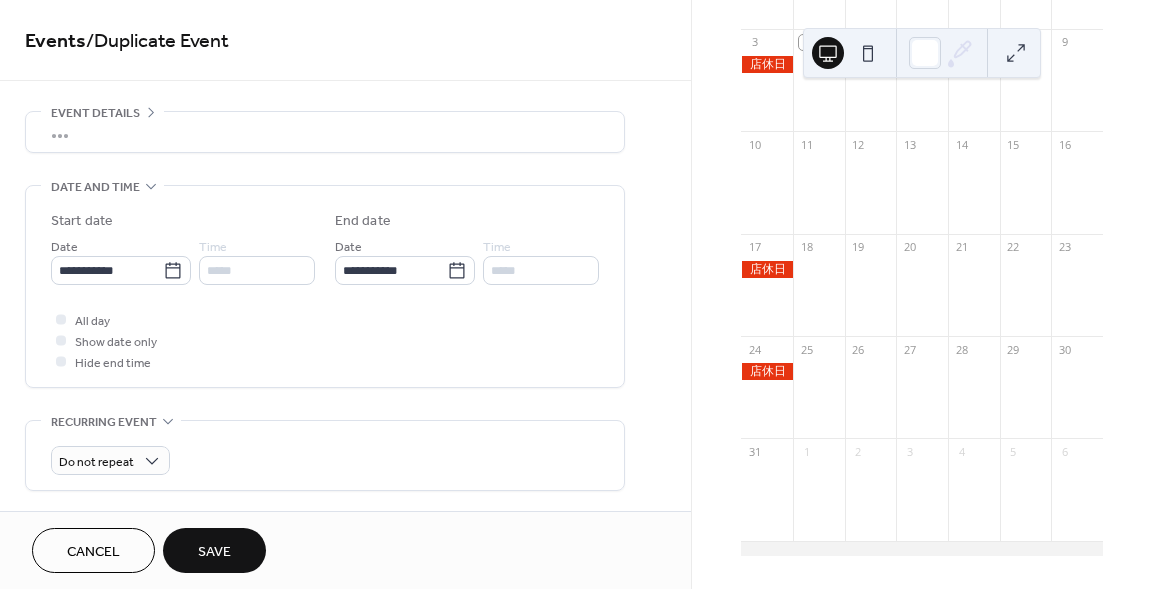 click on "Save" at bounding box center (214, 552) 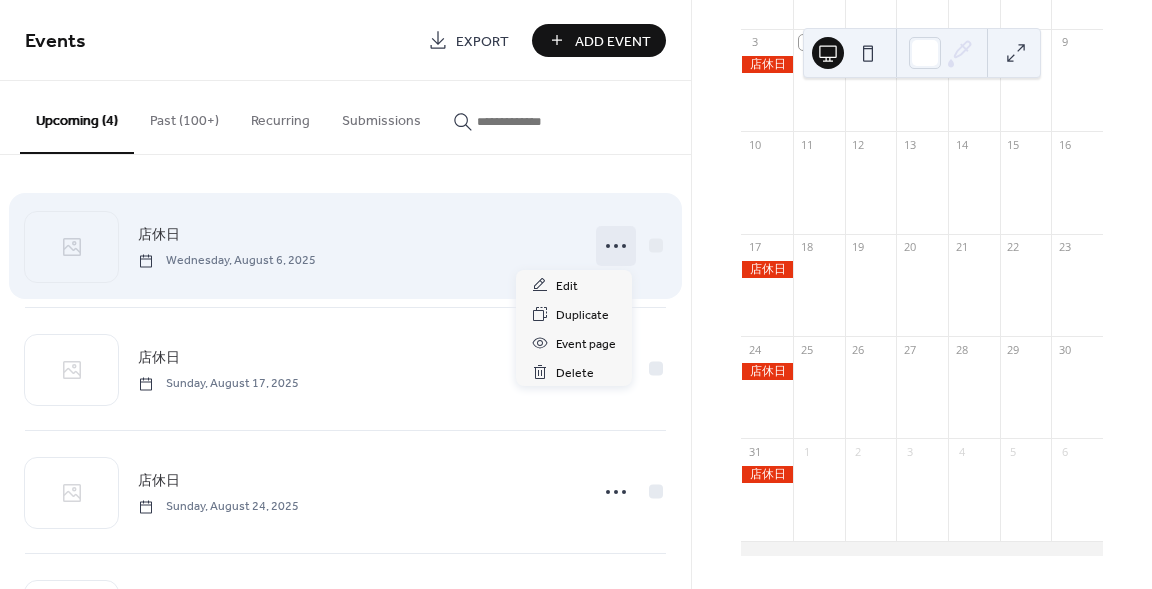 click 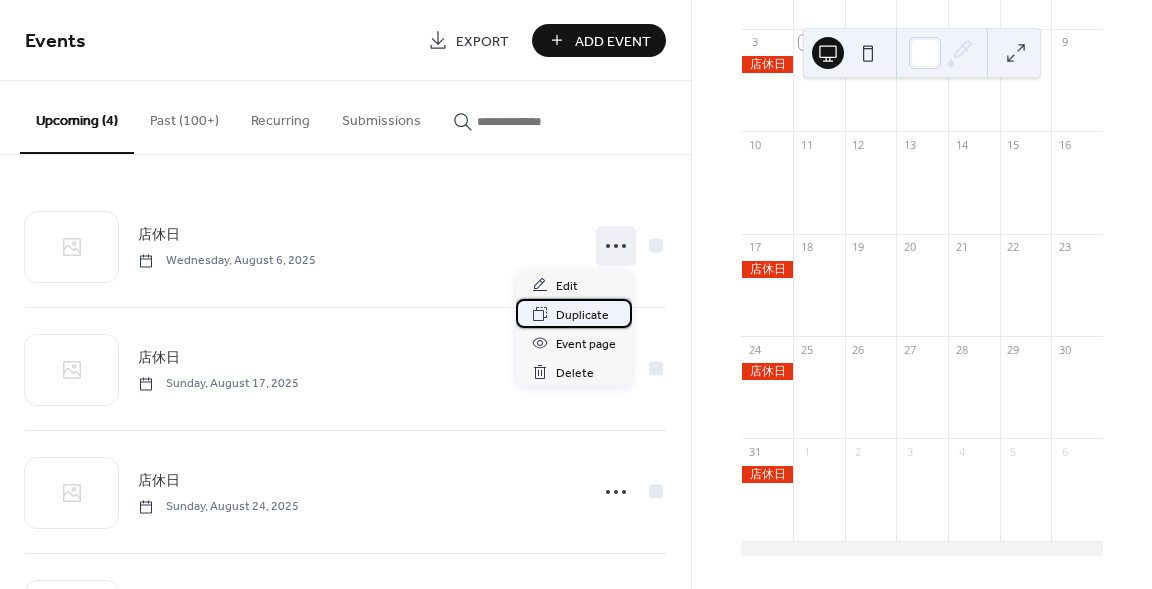 click on "Duplicate" at bounding box center [582, 315] 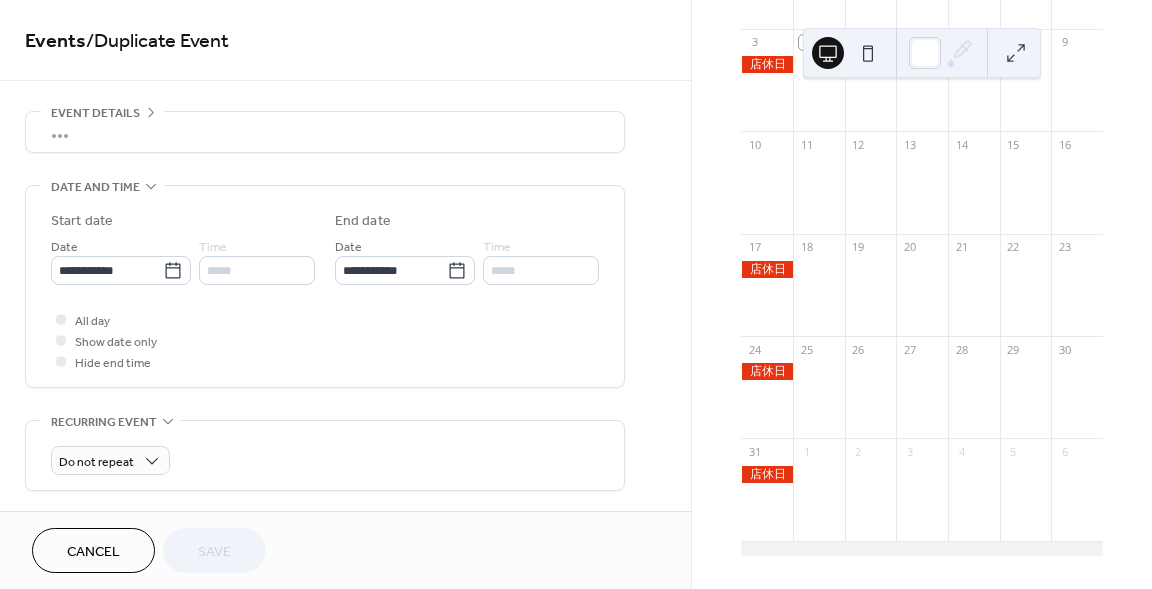 scroll, scrollTop: 63, scrollLeft: 0, axis: vertical 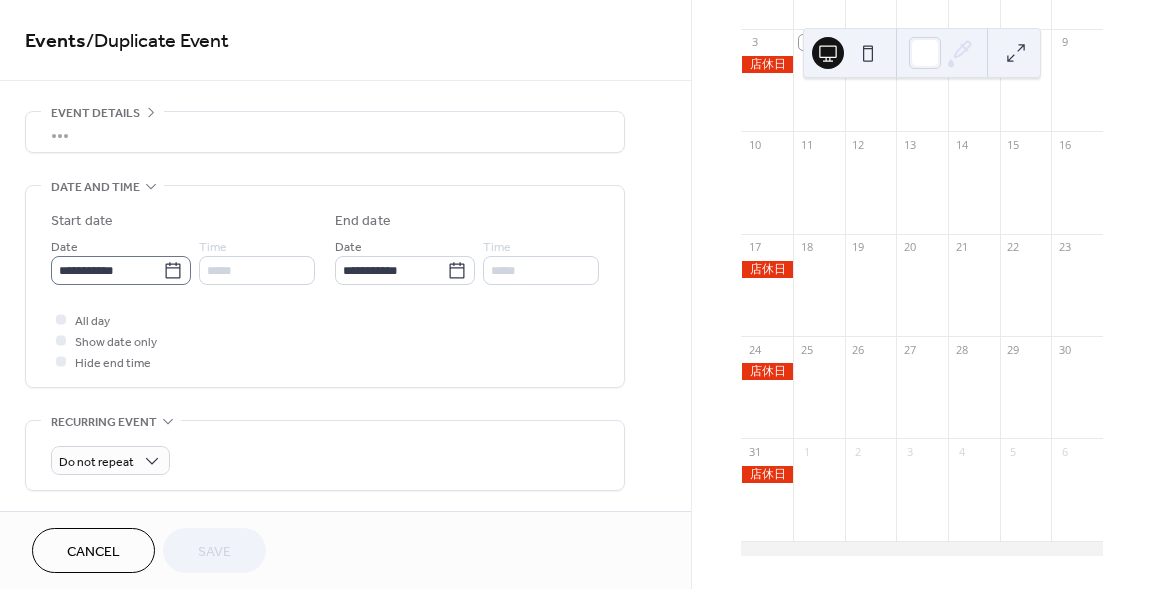click 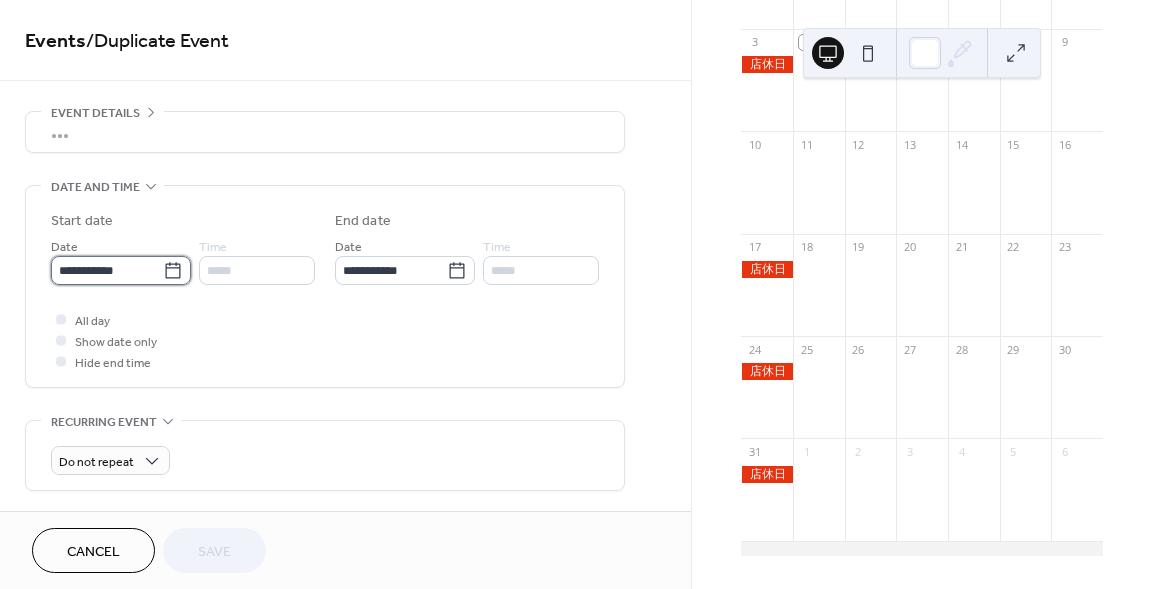 click on "**********" at bounding box center [107, 270] 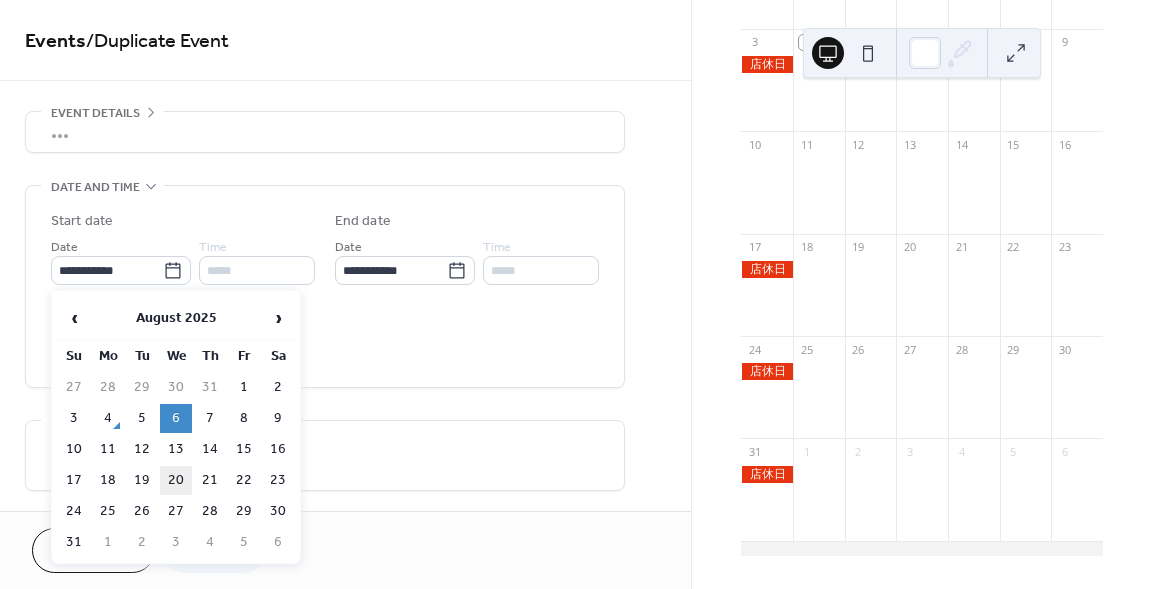 click on "20" at bounding box center [176, 480] 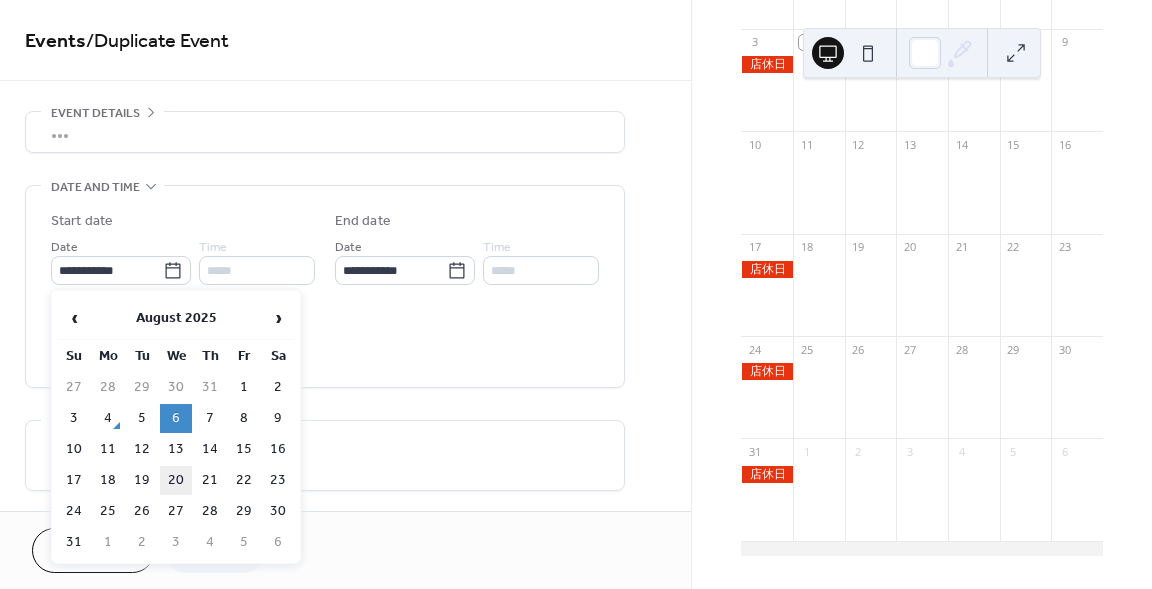 type on "**********" 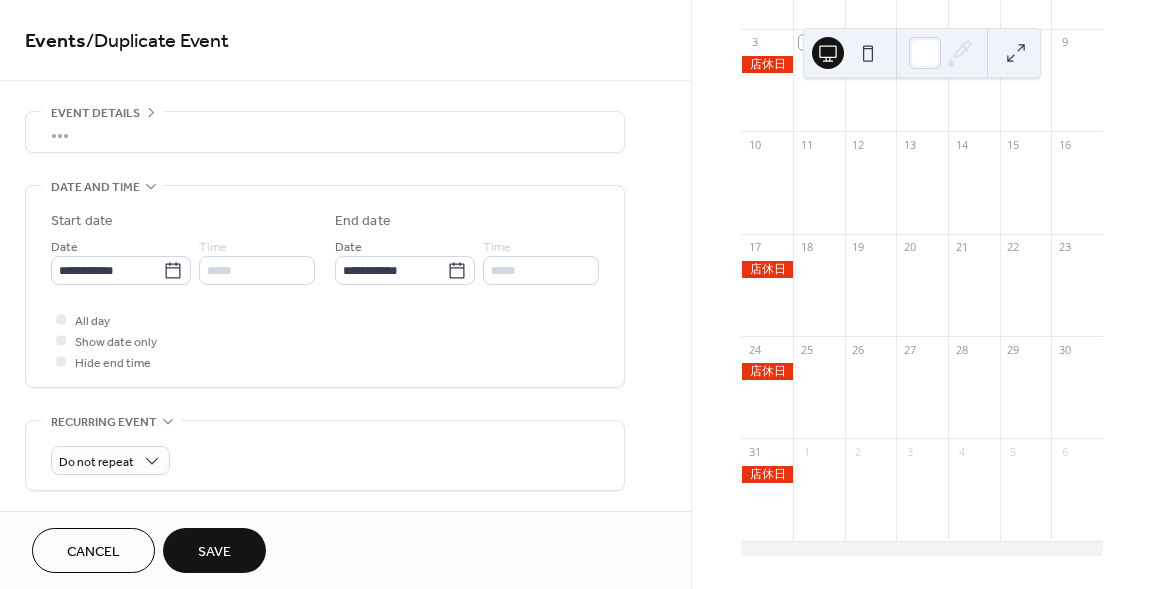 click on "Save" at bounding box center [214, 550] 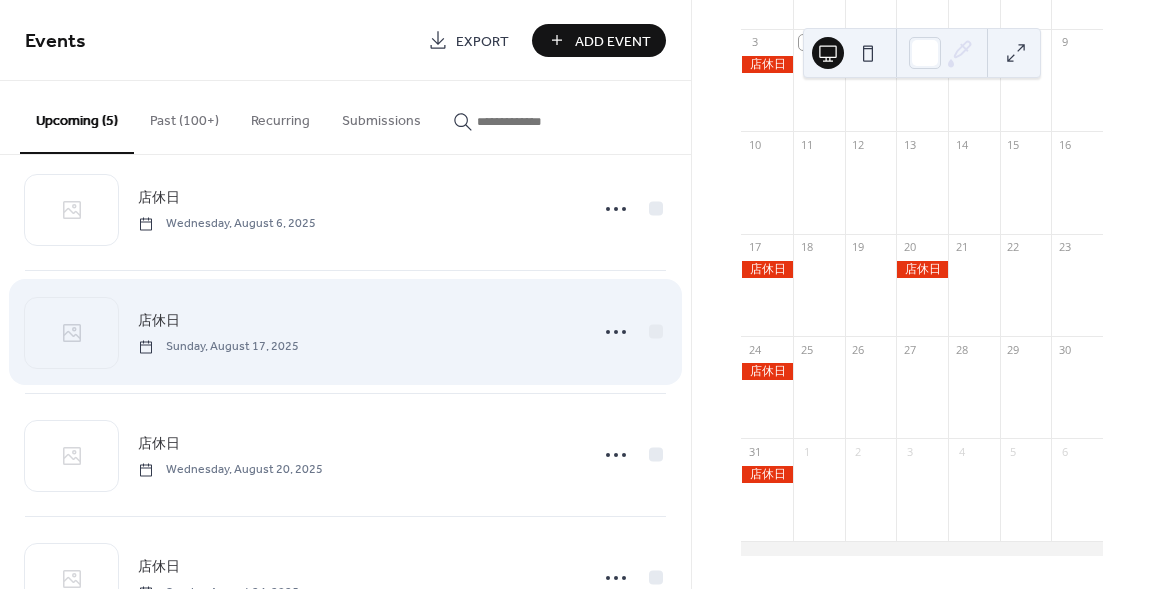scroll, scrollTop: 0, scrollLeft: 0, axis: both 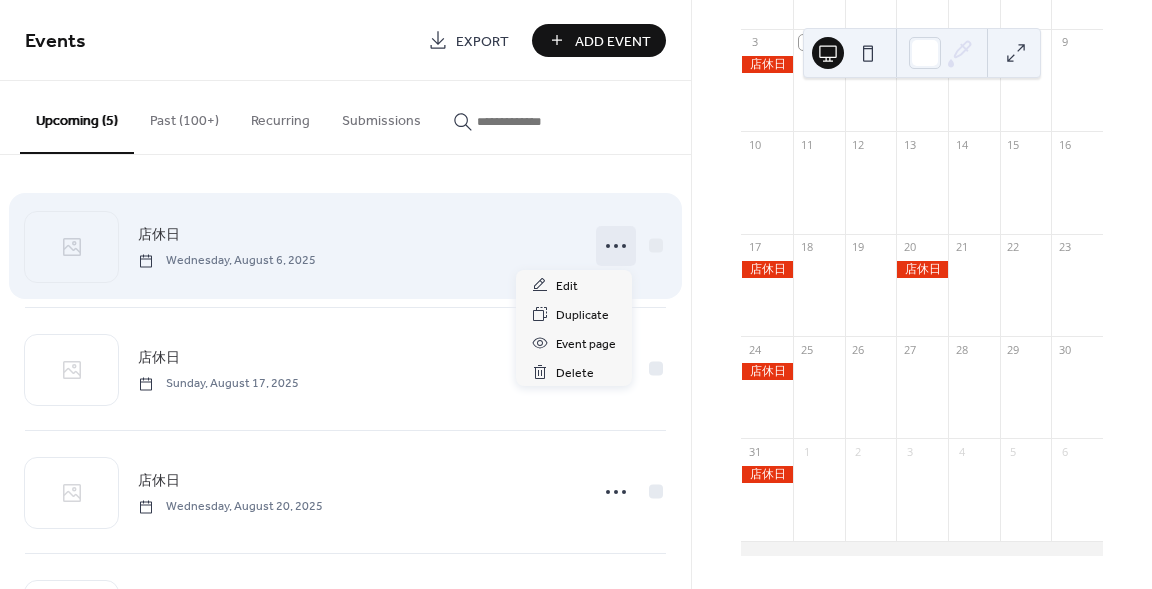 click 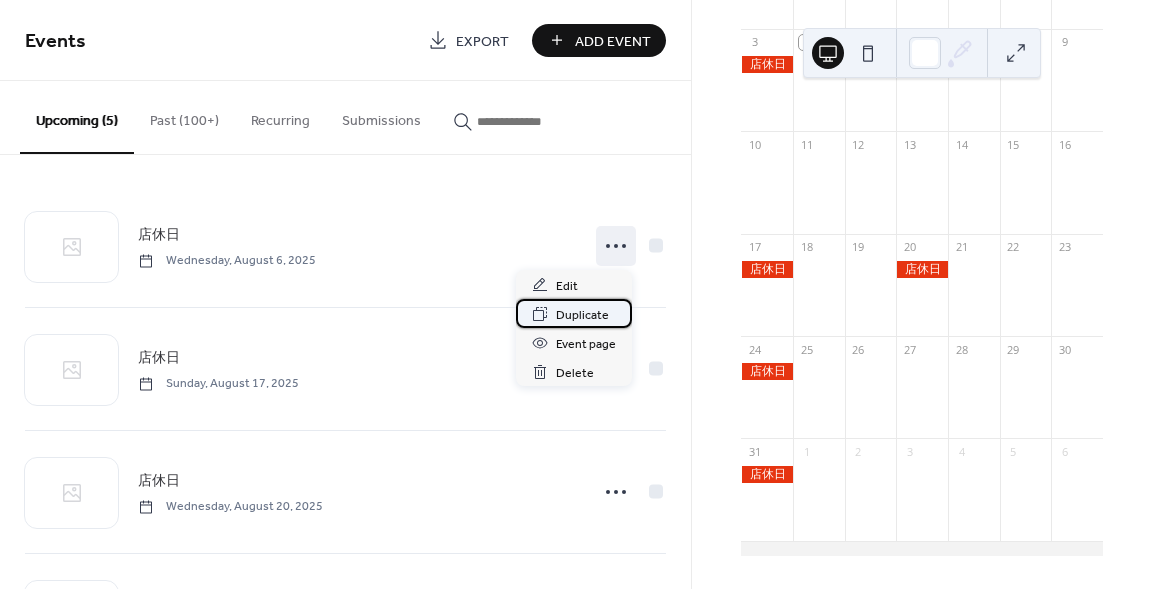click on "Duplicate" at bounding box center [574, 313] 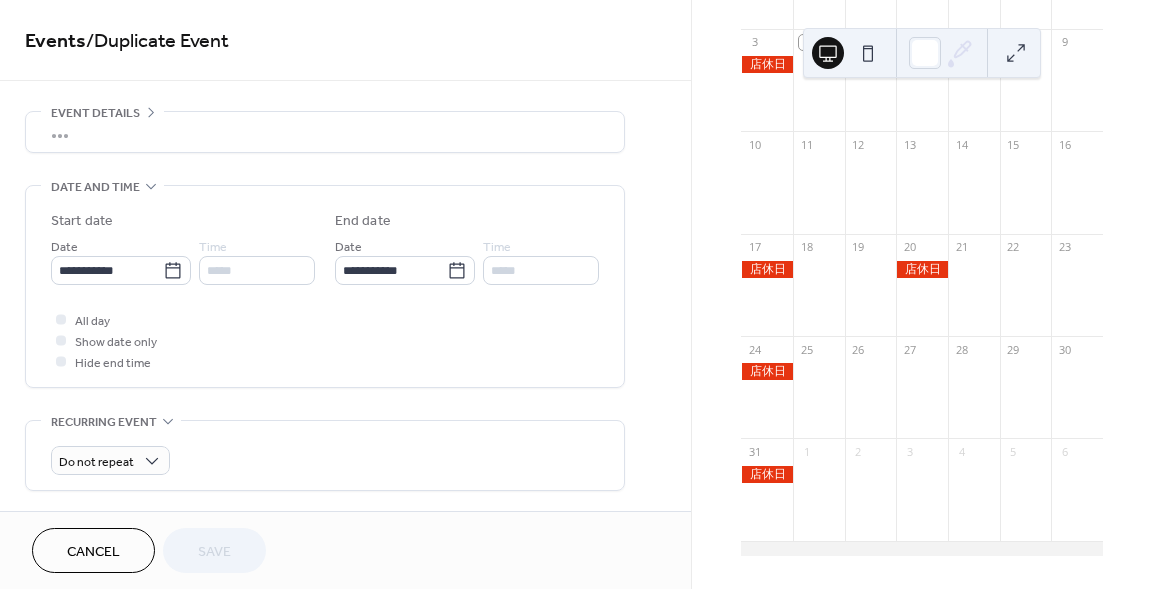 scroll, scrollTop: 63, scrollLeft: 0, axis: vertical 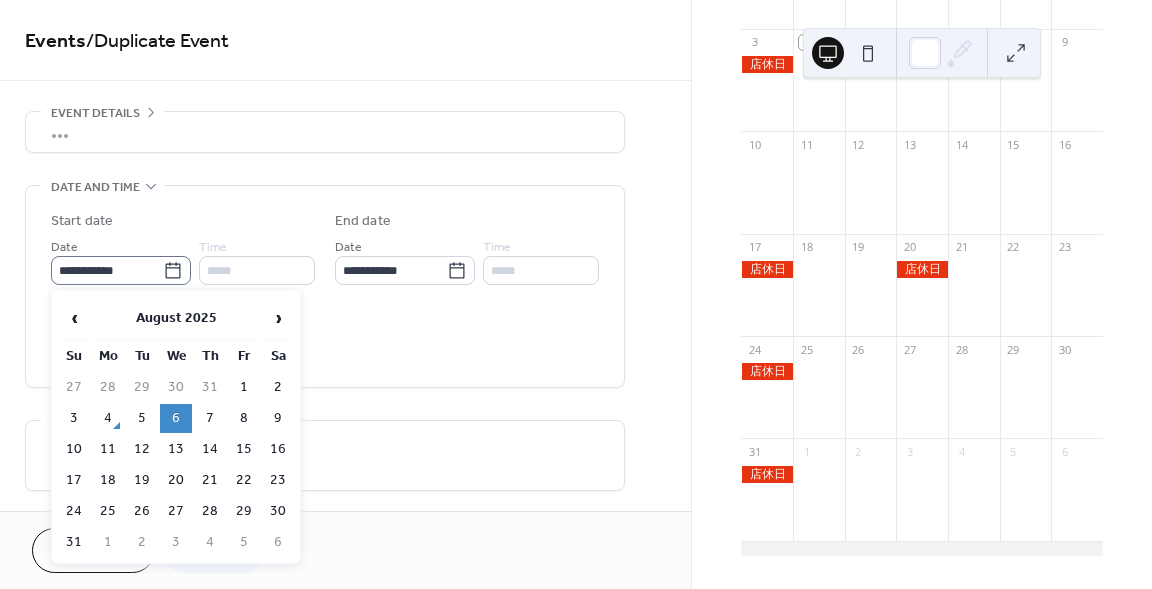 click 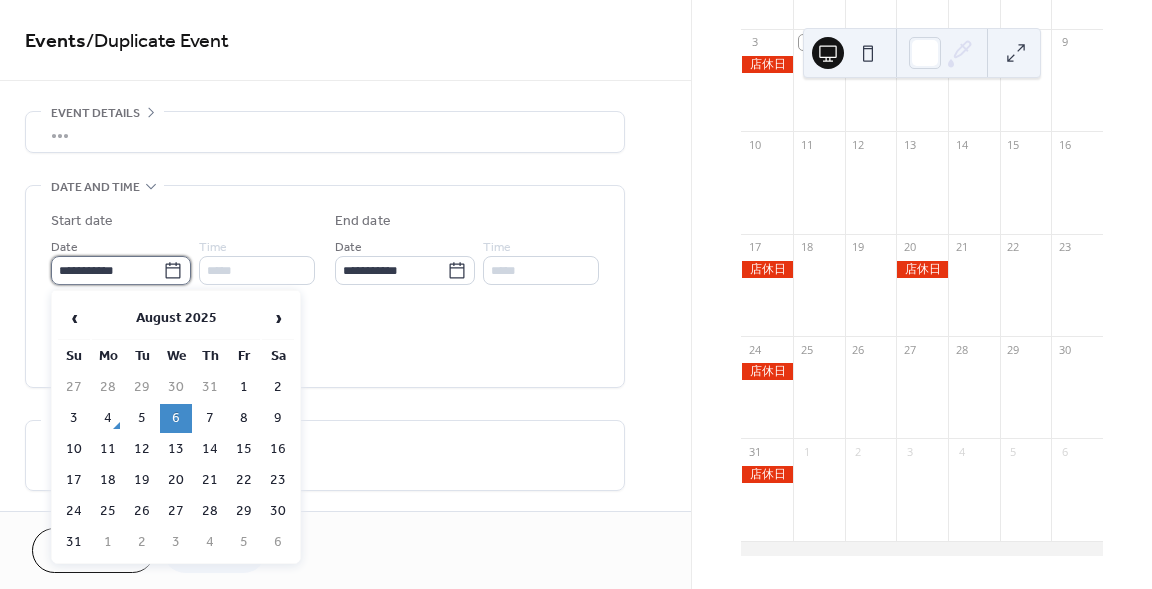 click on "**********" at bounding box center (107, 270) 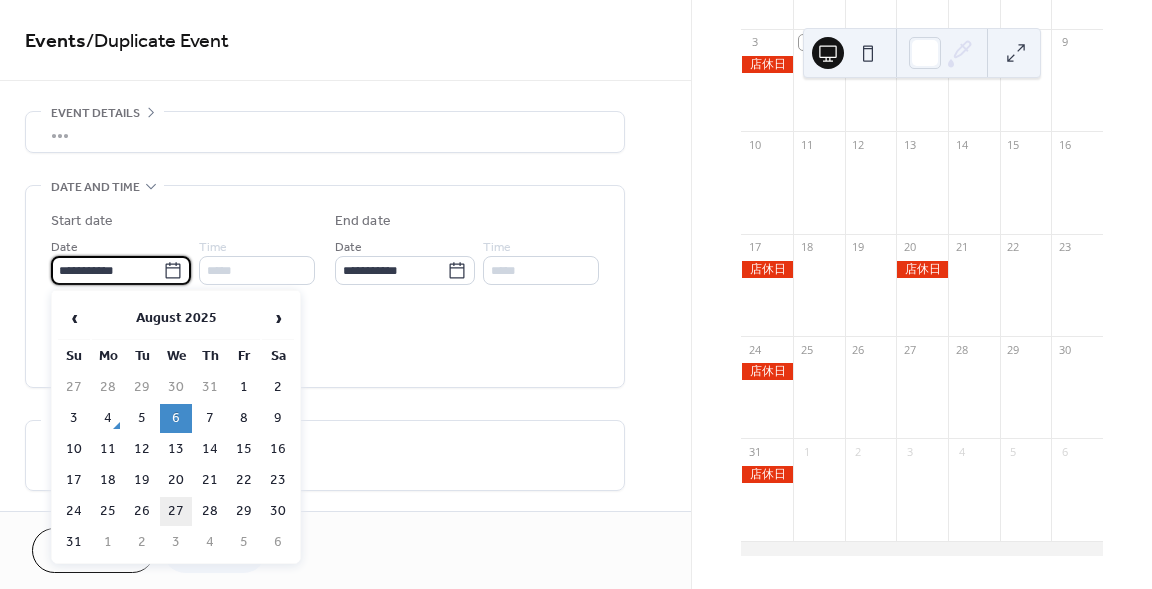 click on "27" at bounding box center (176, 511) 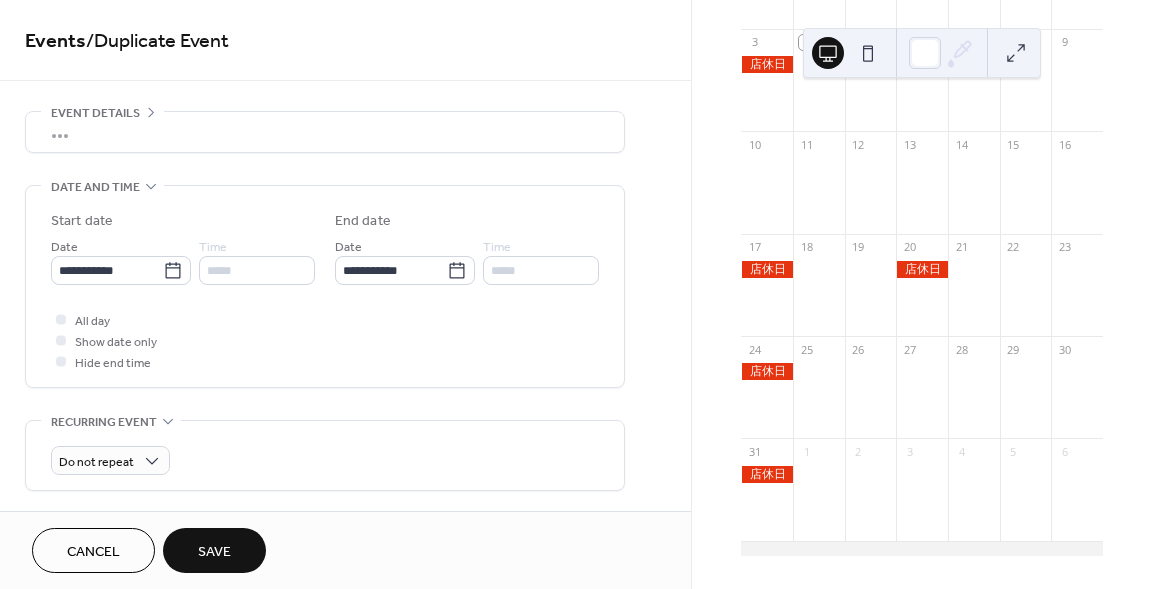click on "Save" at bounding box center [214, 550] 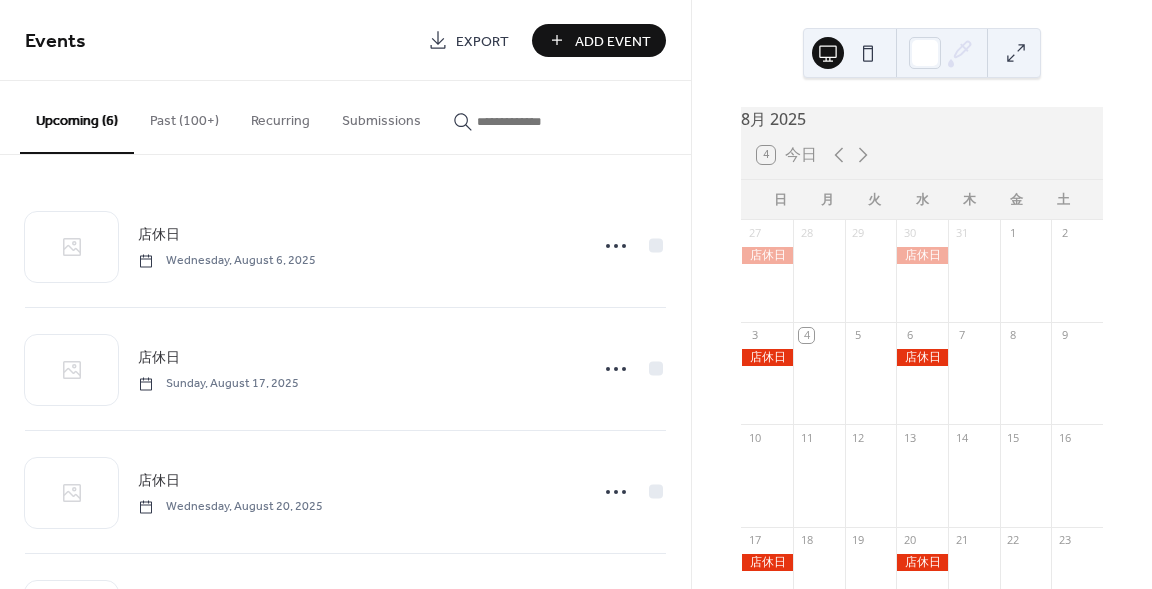 scroll, scrollTop: 0, scrollLeft: 0, axis: both 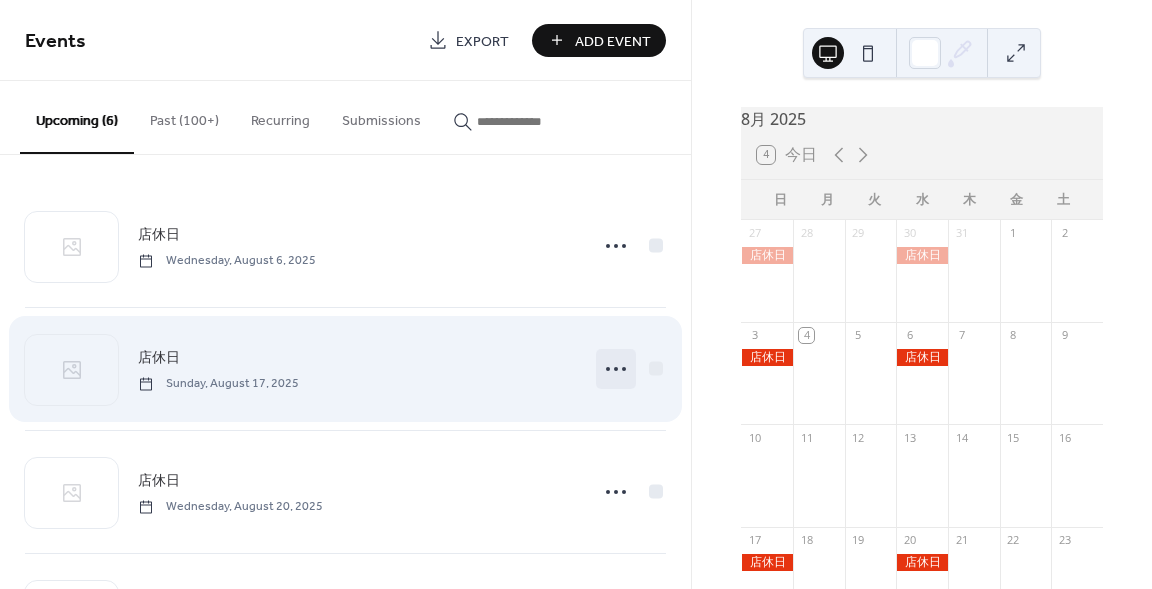 click 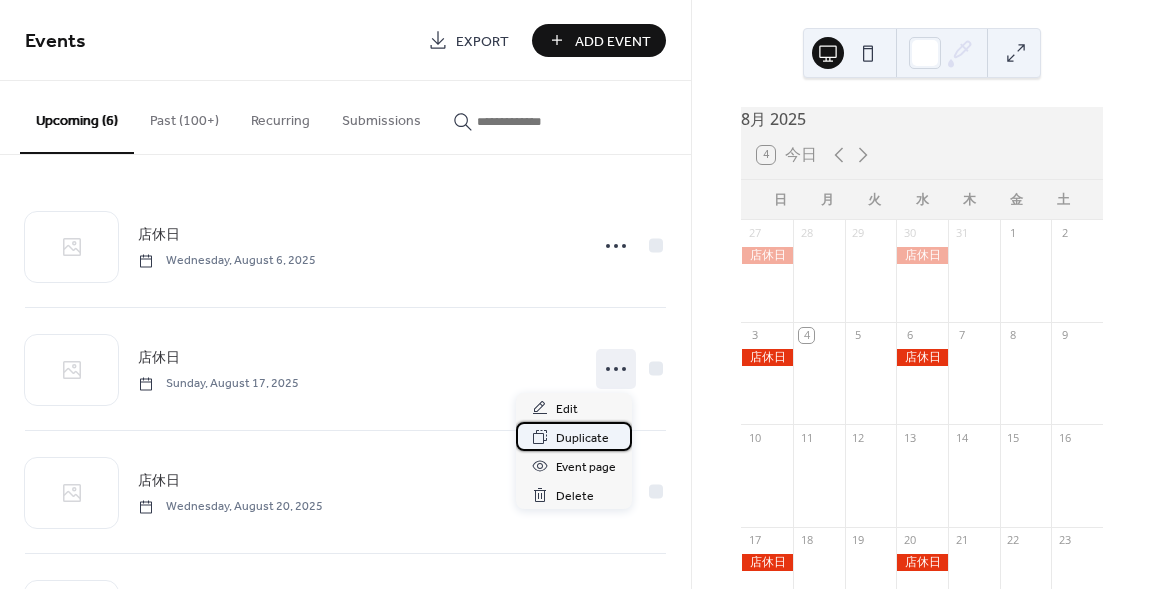 click on "Duplicate" at bounding box center [582, 438] 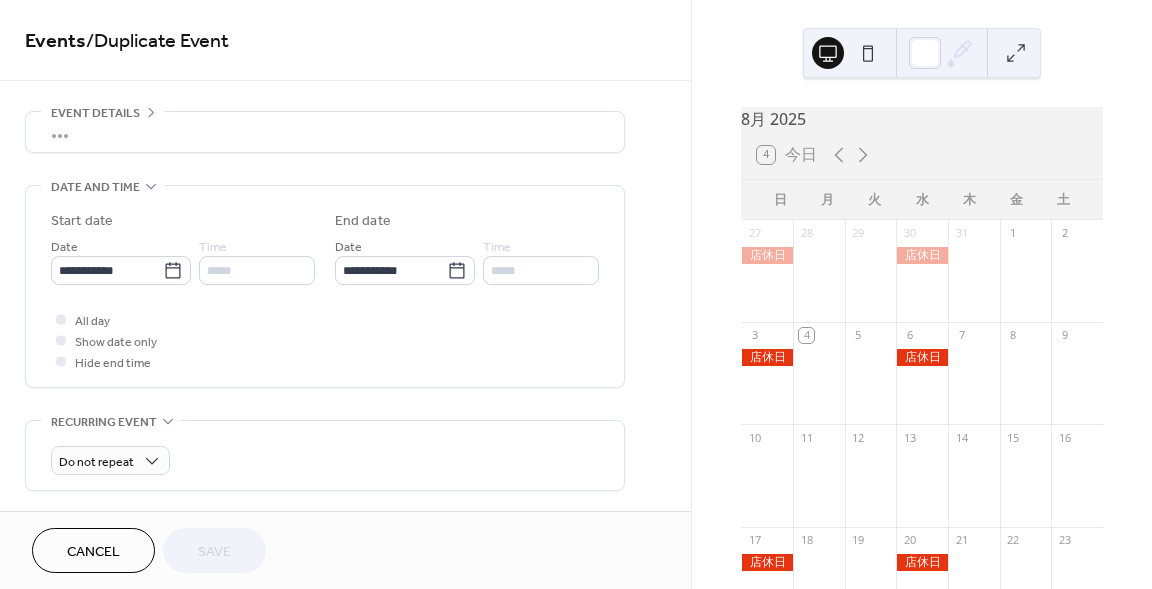 scroll, scrollTop: 63, scrollLeft: 0, axis: vertical 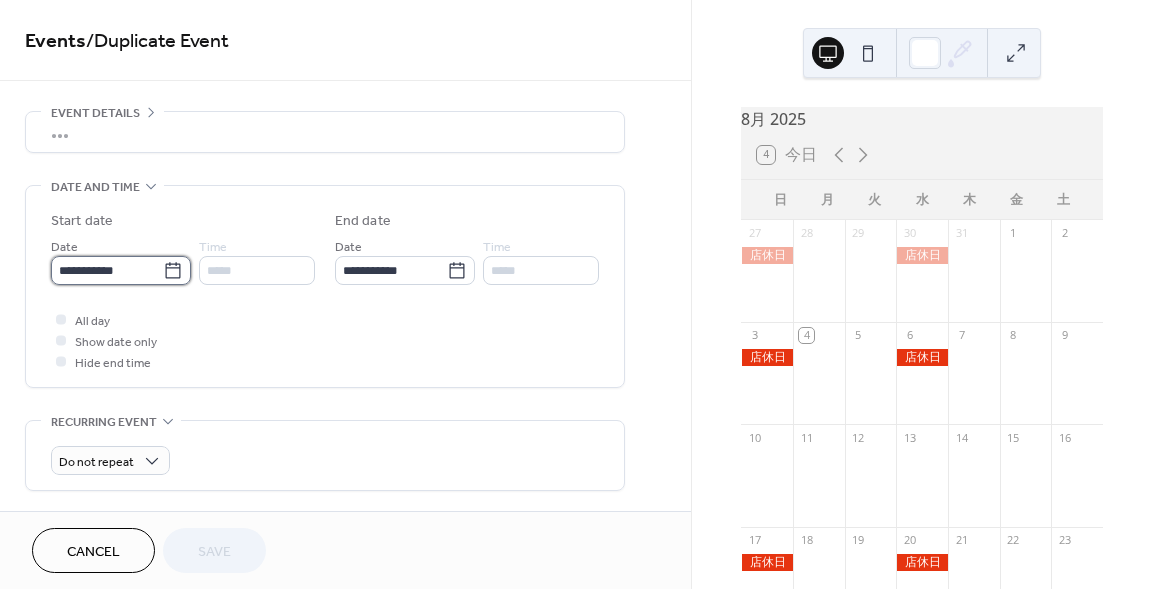 click on "**********" at bounding box center (107, 270) 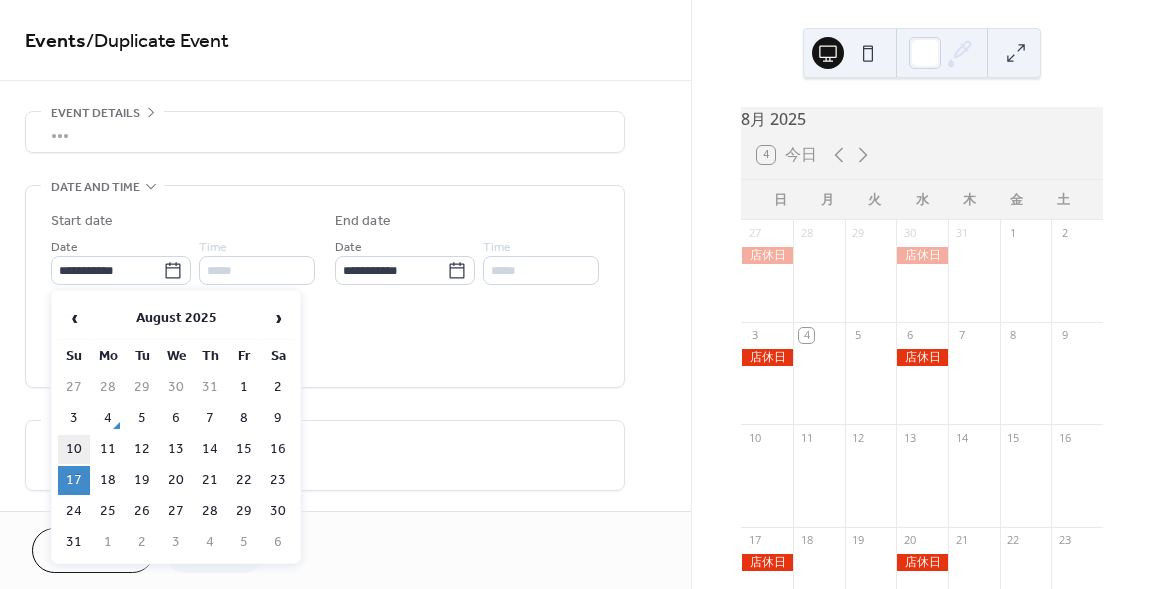 click on "10" at bounding box center [74, 449] 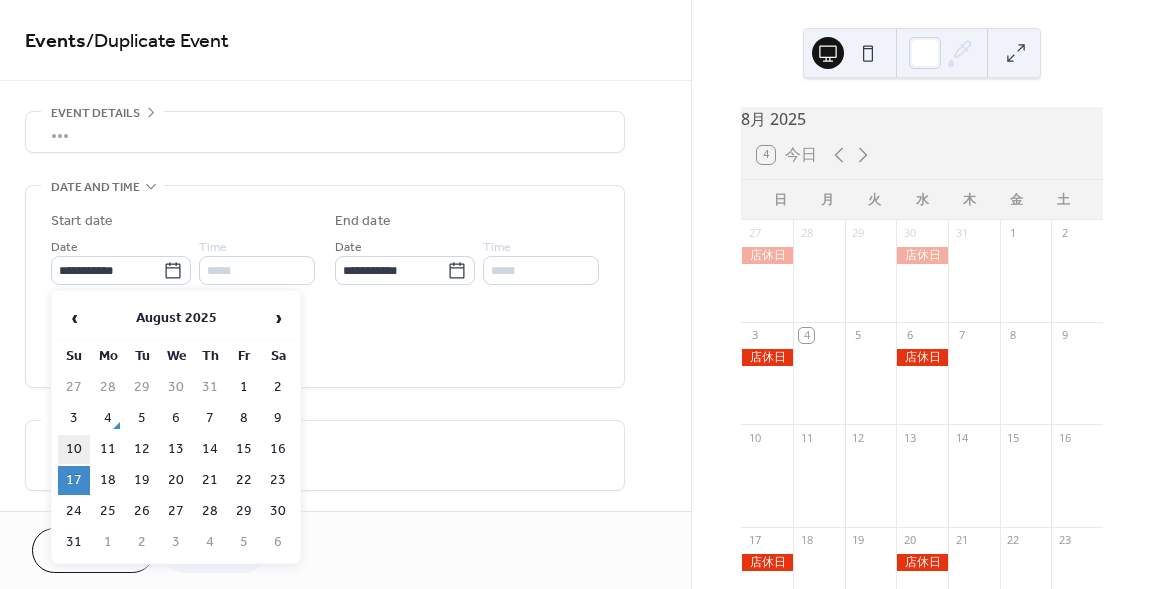 type on "**********" 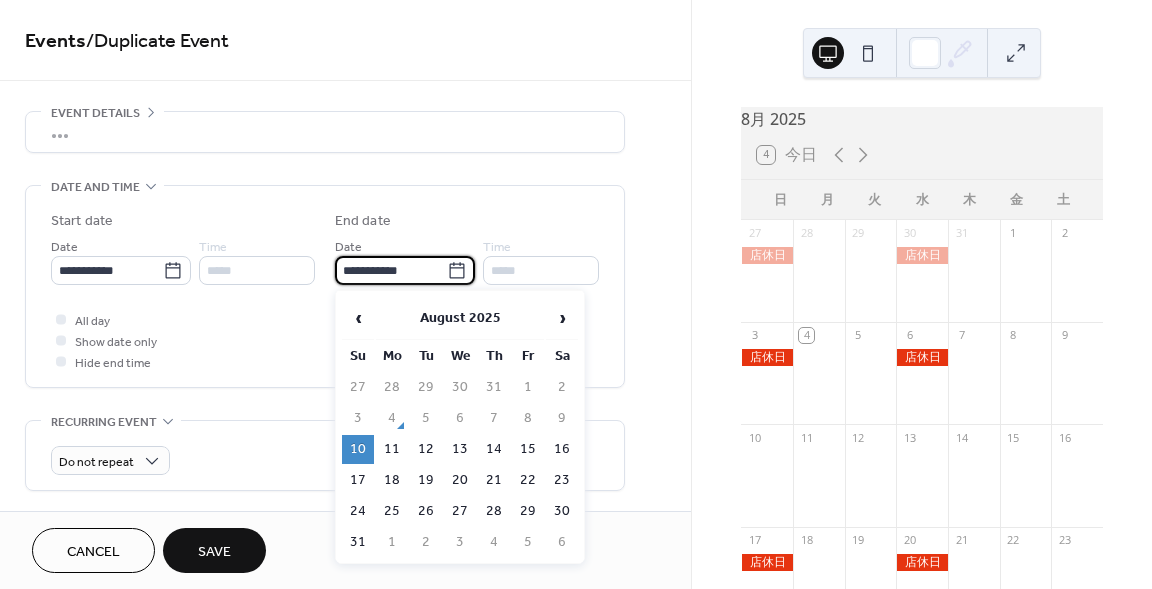 click on "**********" at bounding box center (391, 270) 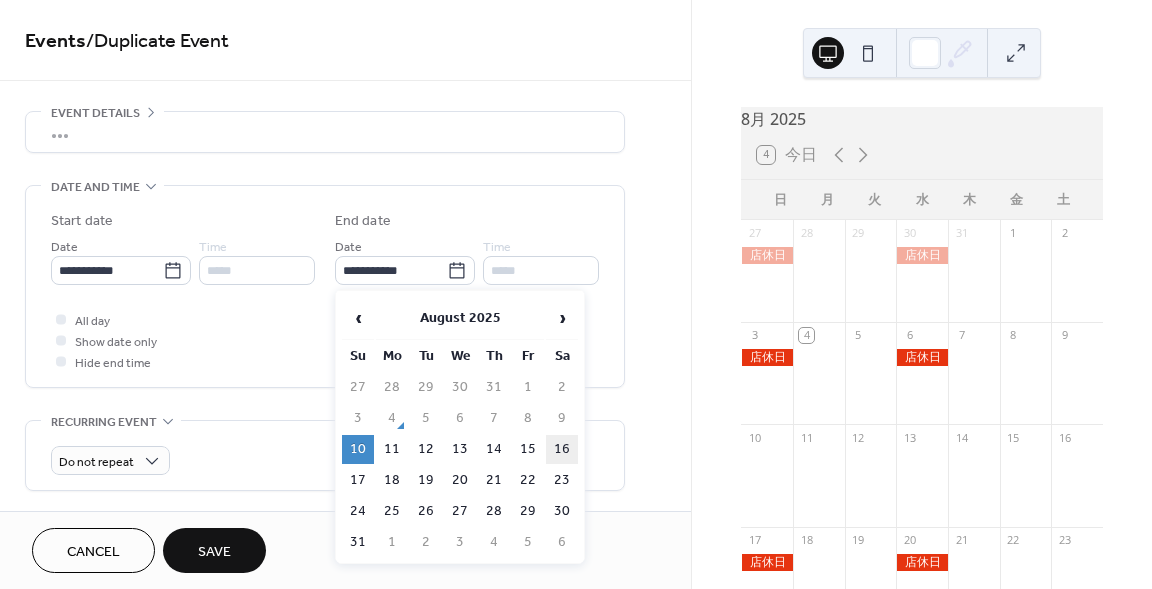 click on "16" at bounding box center (562, 449) 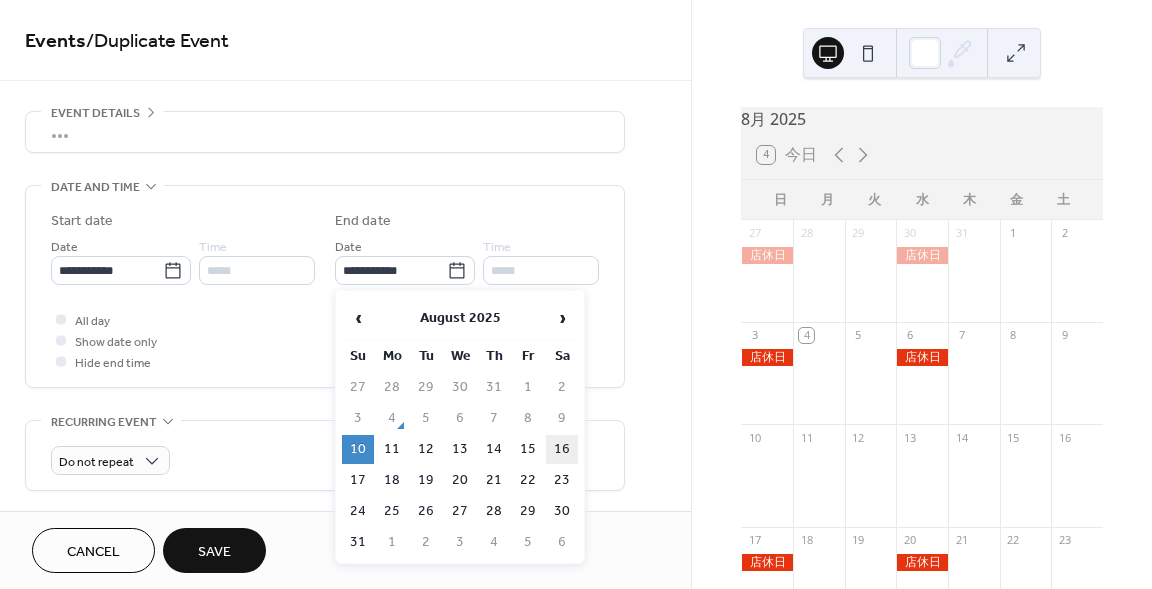 type on "**********" 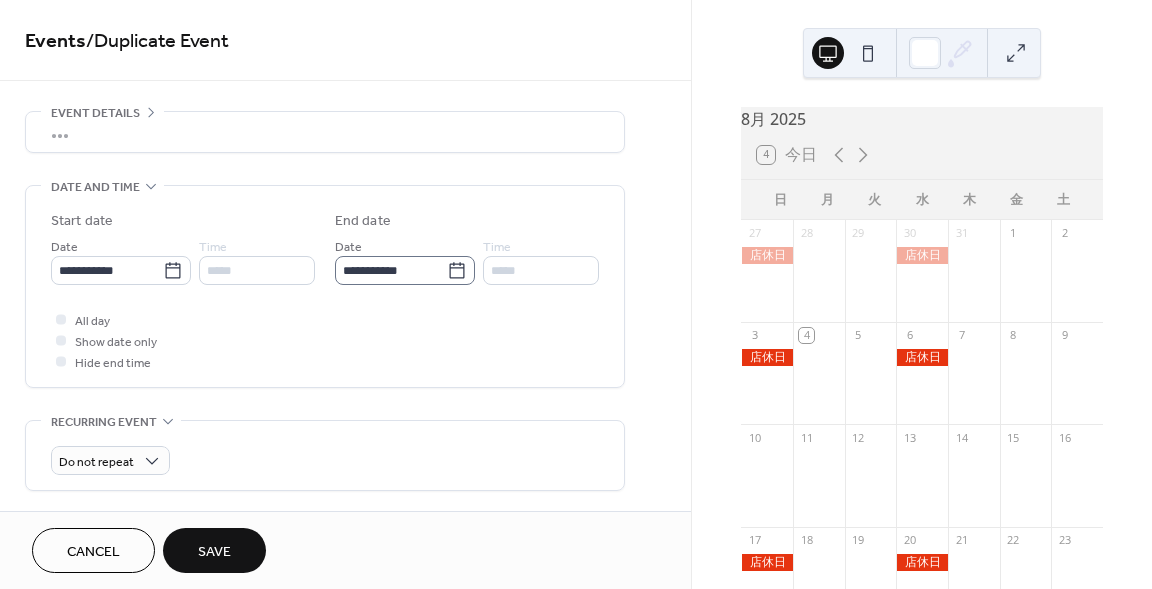 click 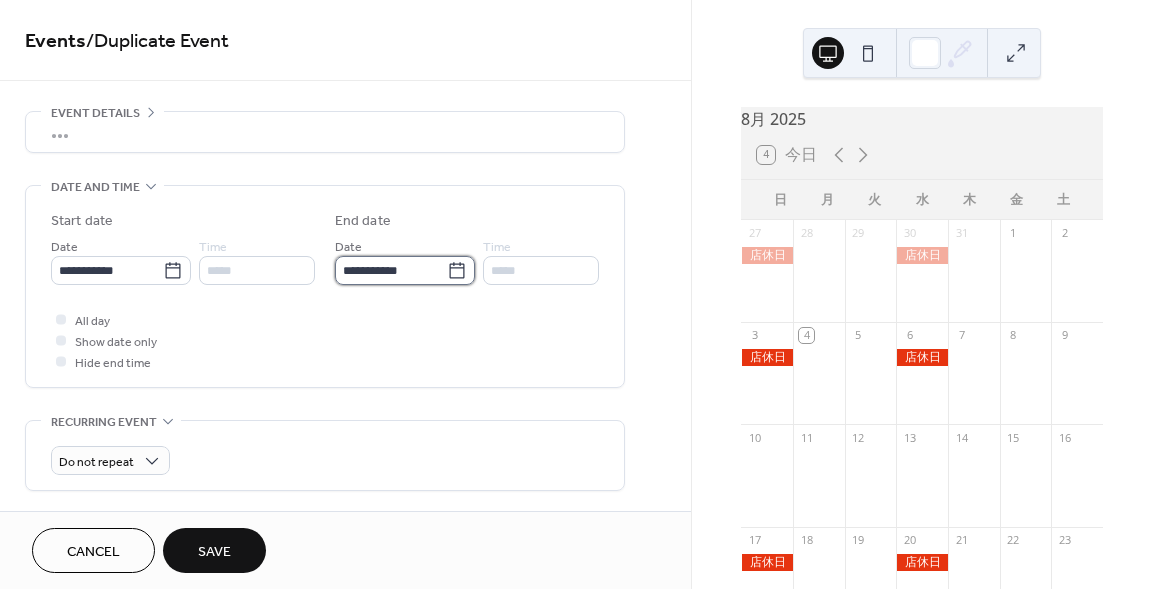 click on "**********" at bounding box center [391, 270] 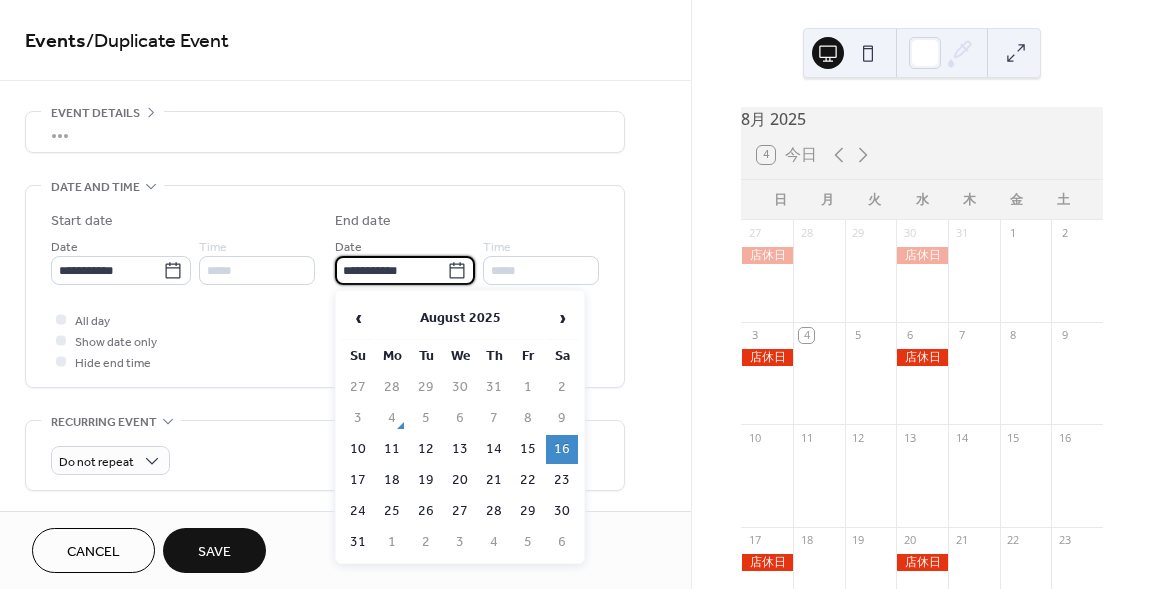 click on "Save" at bounding box center [214, 552] 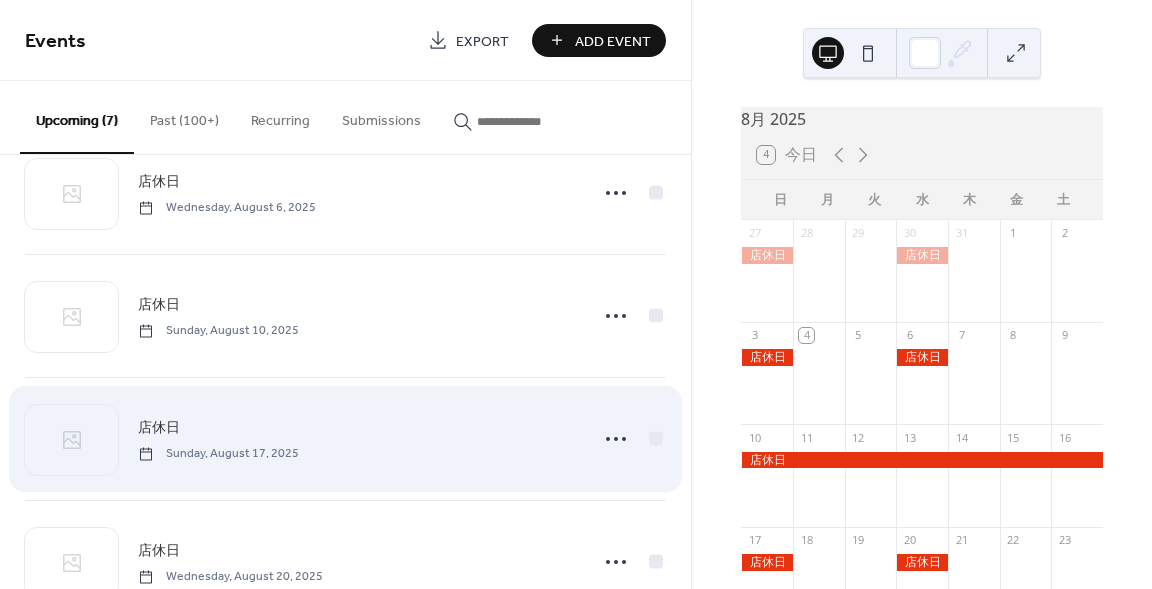 scroll, scrollTop: 0, scrollLeft: 0, axis: both 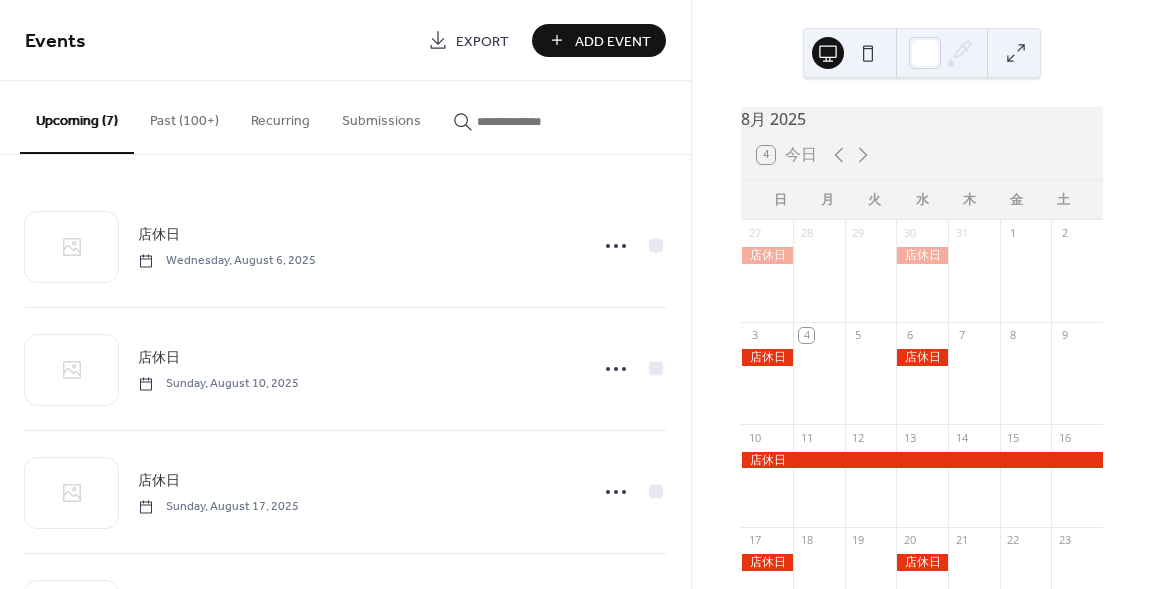 click at bounding box center (922, 460) 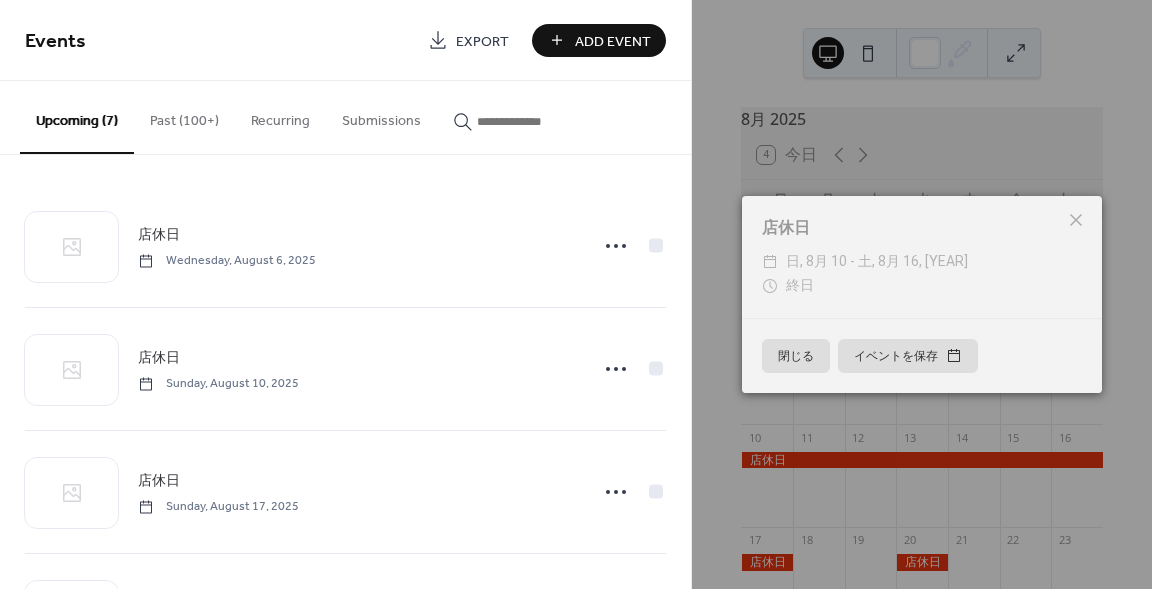 click on "閉じる" at bounding box center (796, 356) 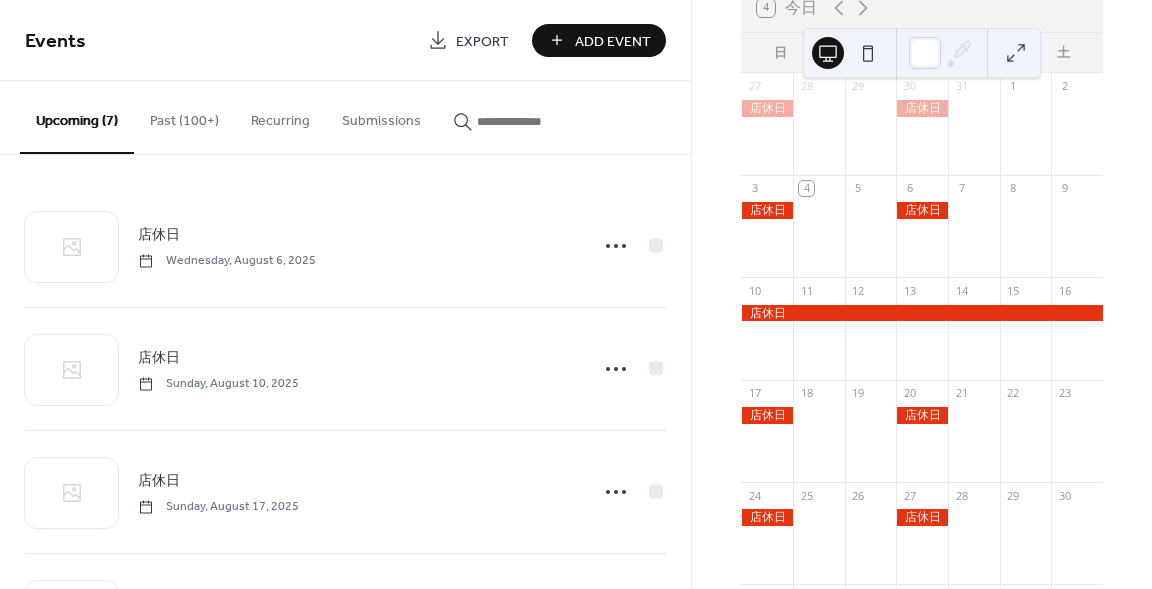scroll, scrollTop: 200, scrollLeft: 0, axis: vertical 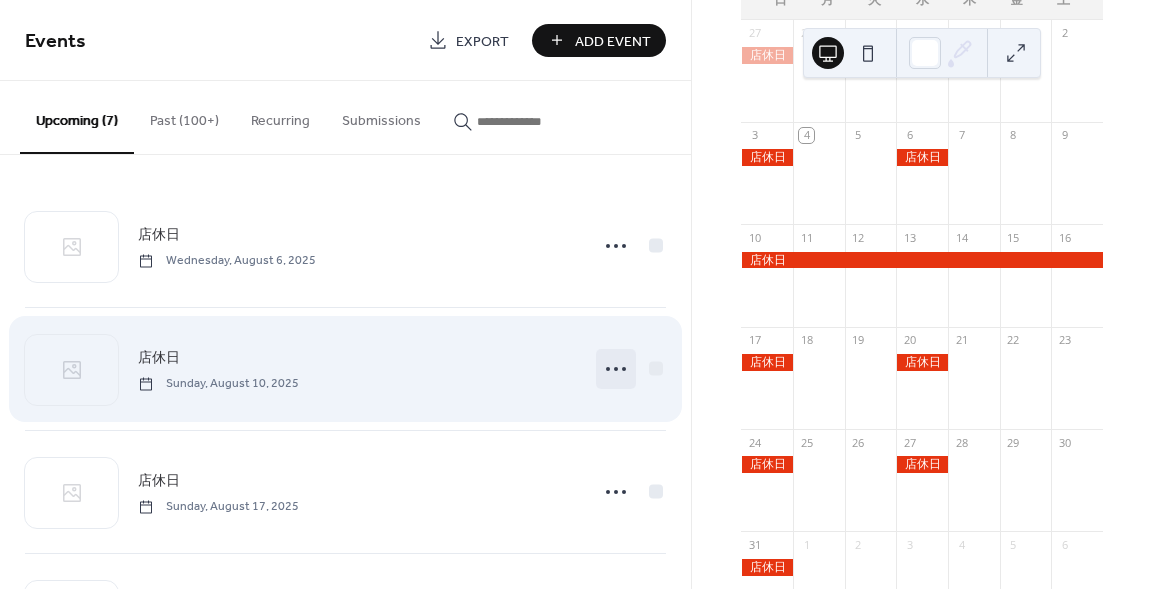 click 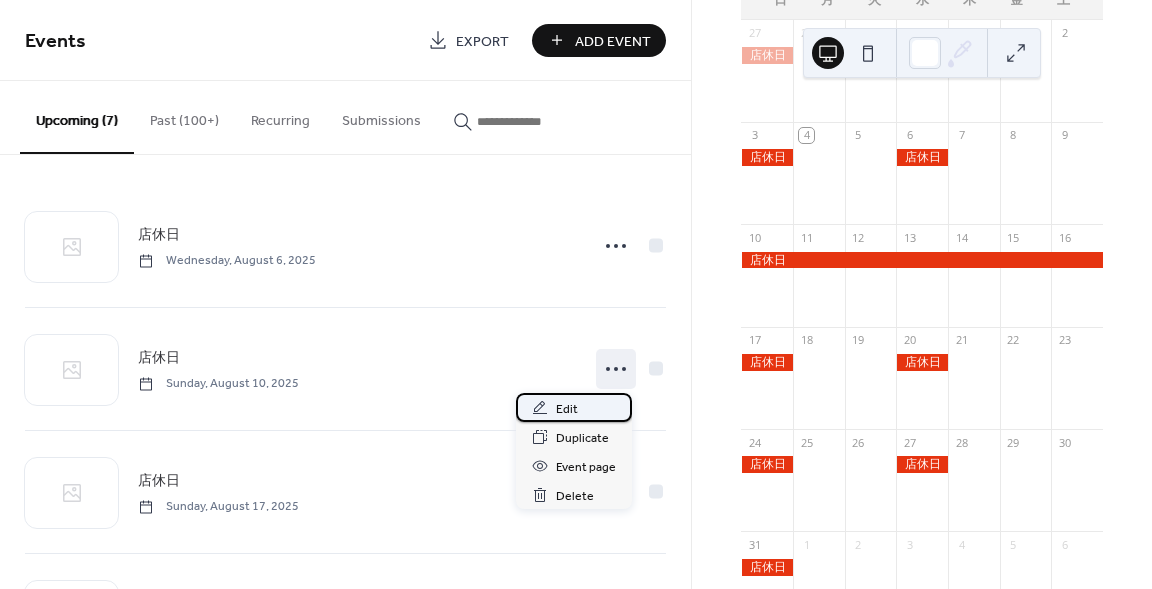 click on "Edit" at bounding box center (567, 409) 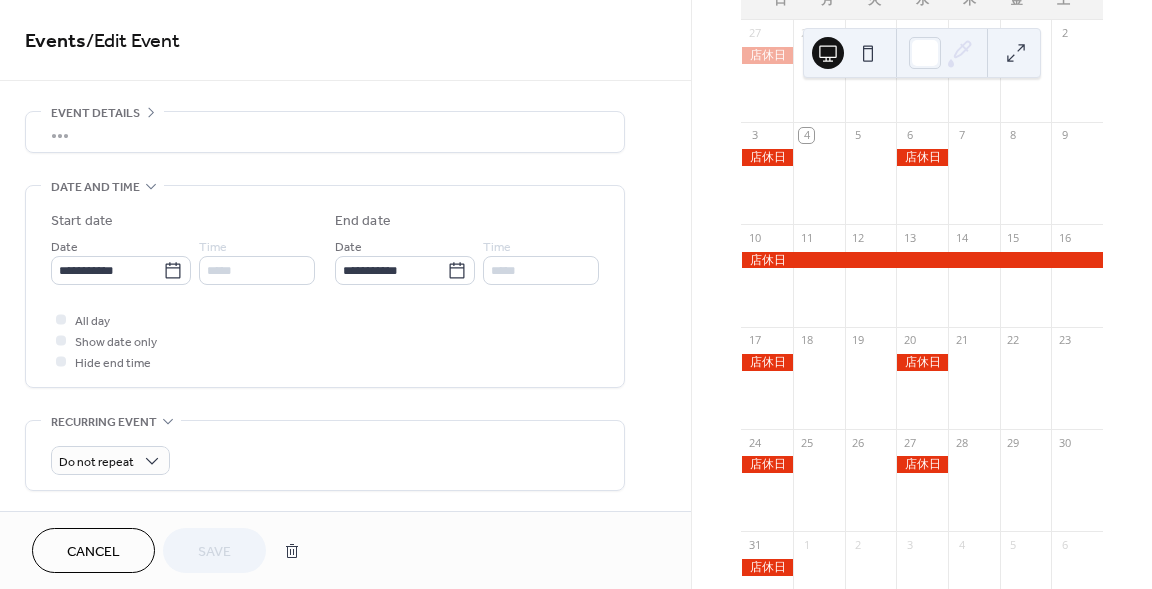 scroll, scrollTop: 63, scrollLeft: 0, axis: vertical 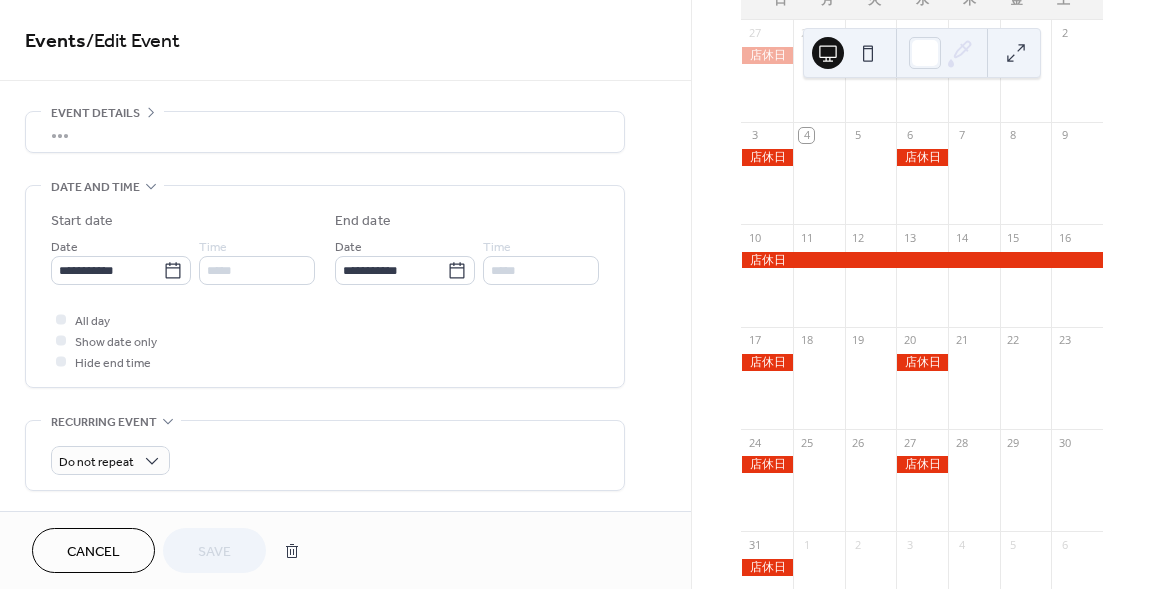 click on "**********" at bounding box center [325, 477] 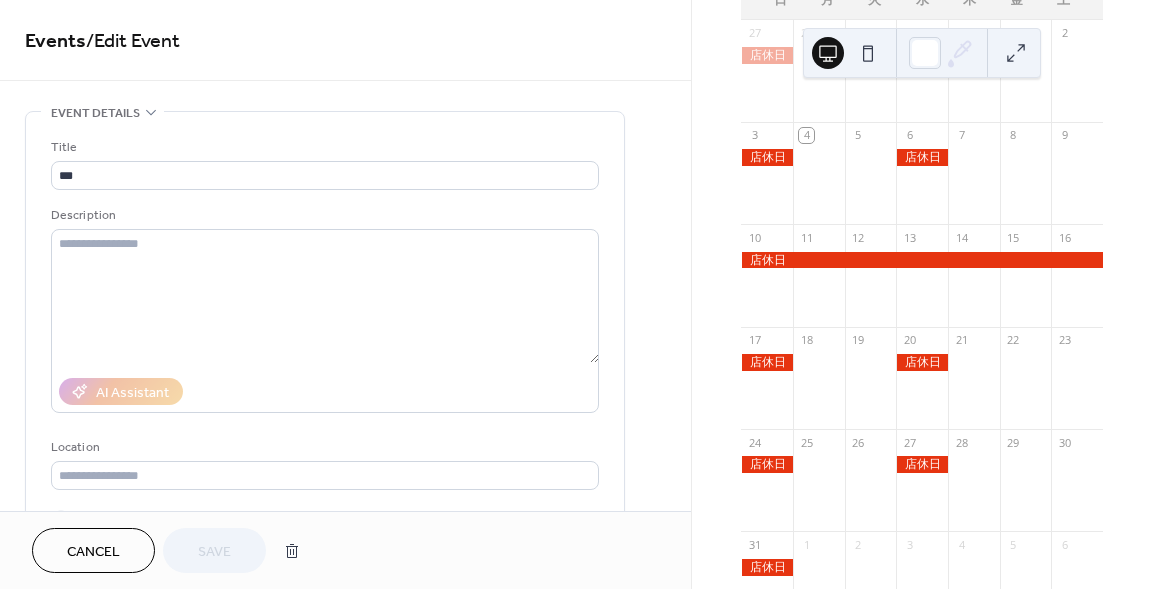 scroll, scrollTop: 0, scrollLeft: 0, axis: both 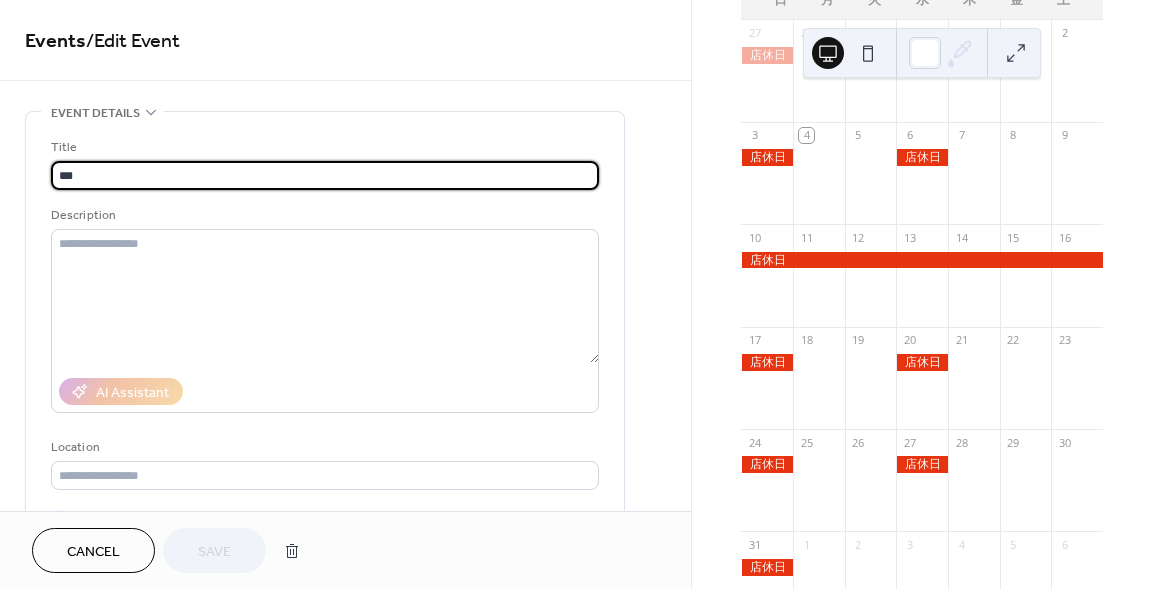 click on "***" at bounding box center (325, 175) 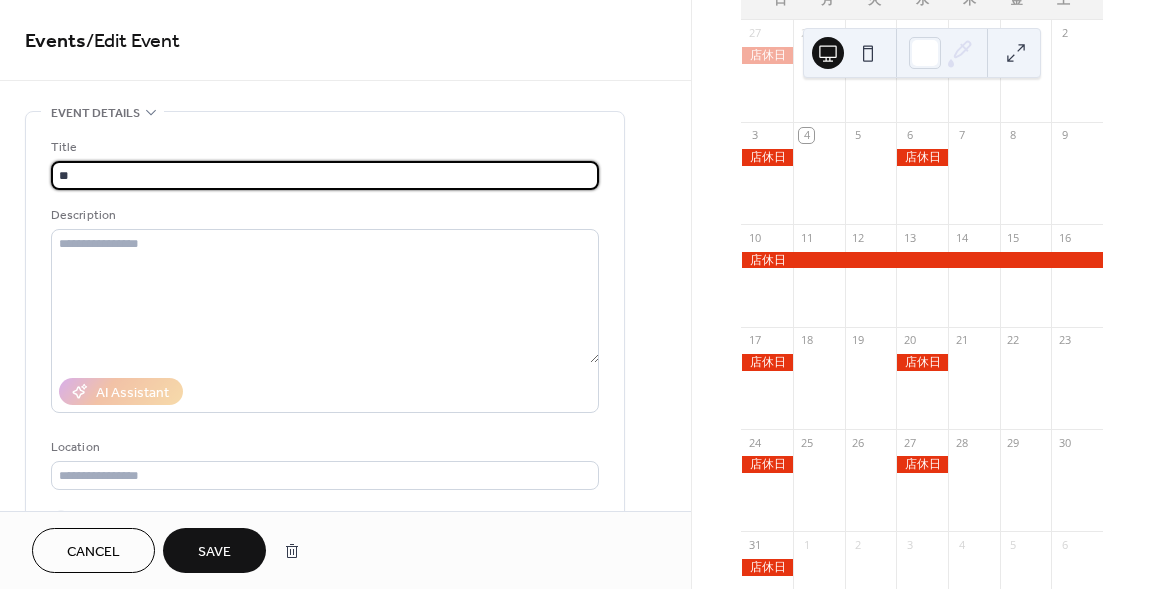 type on "*" 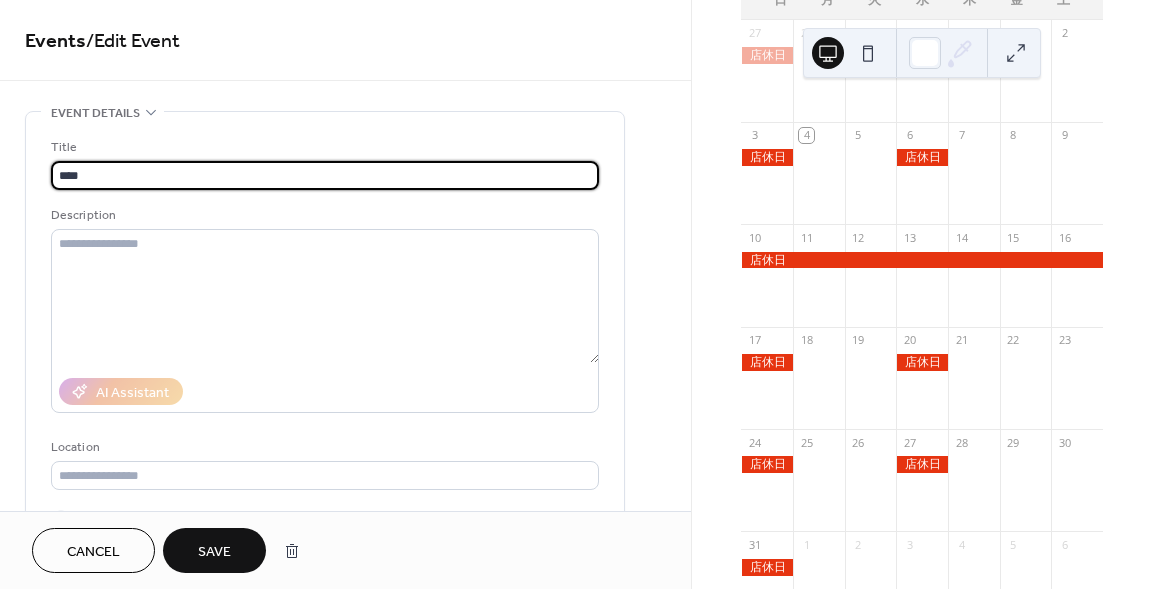 type on "****" 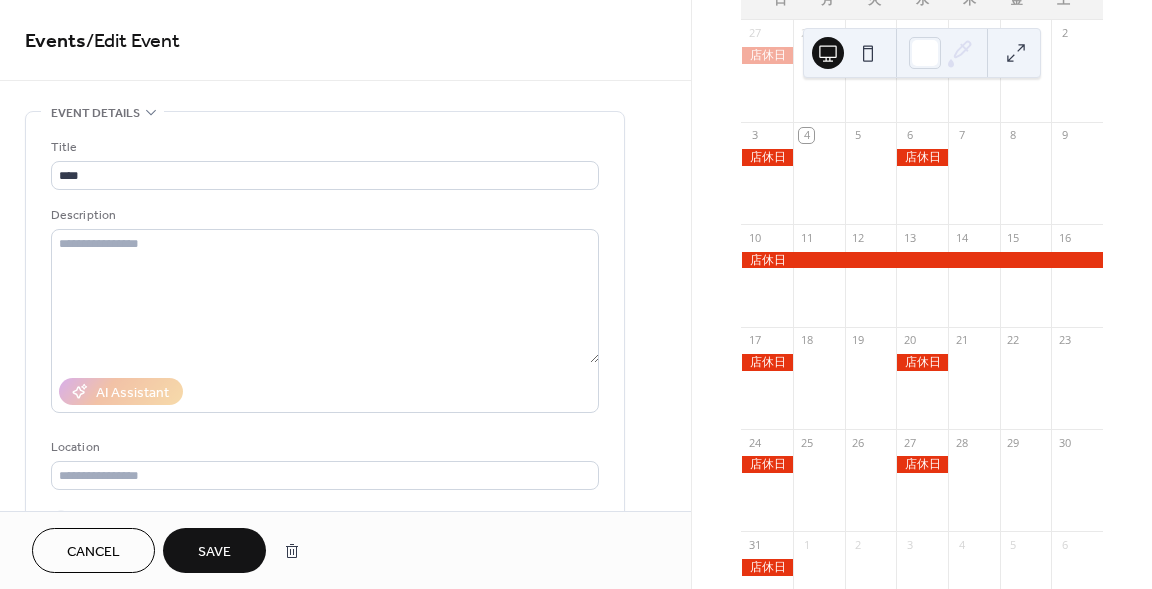 click on "Save" at bounding box center (214, 552) 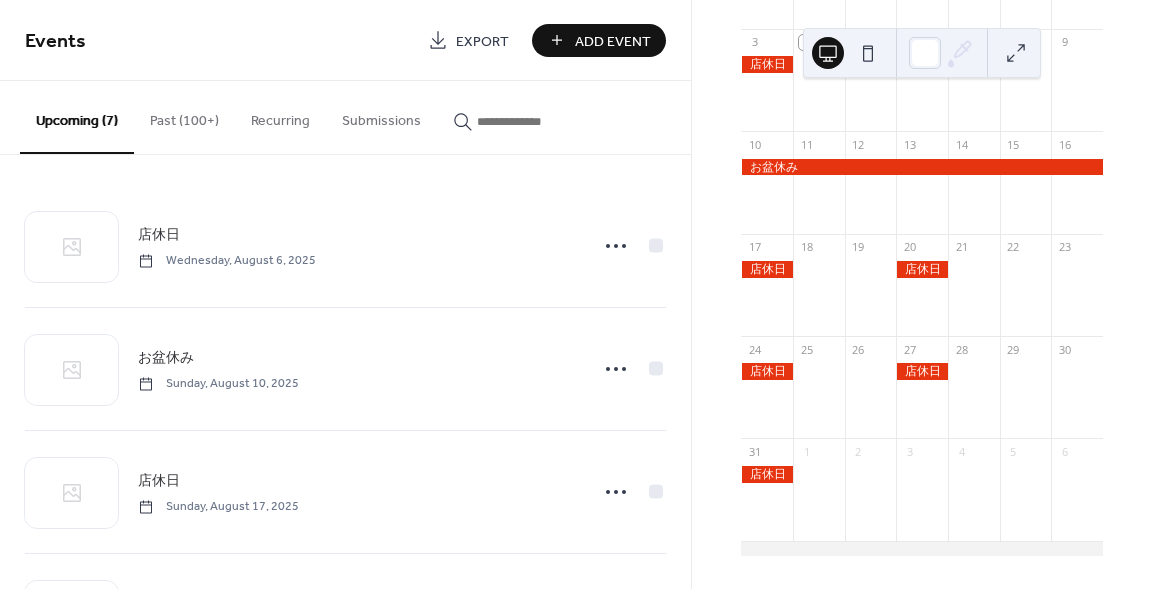 scroll, scrollTop: 305, scrollLeft: 0, axis: vertical 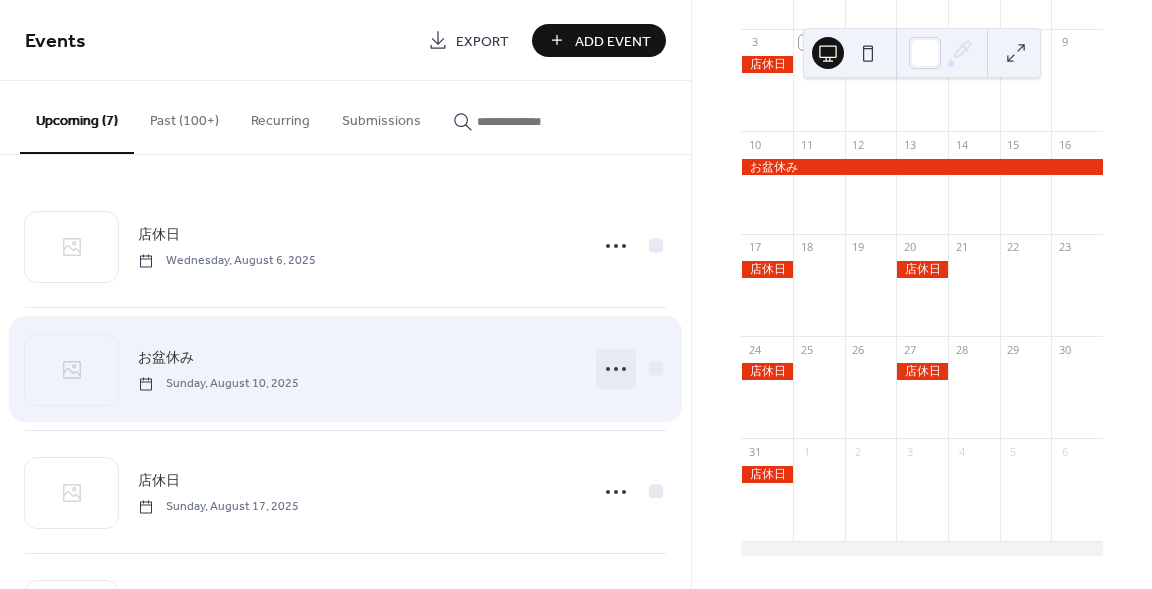 click 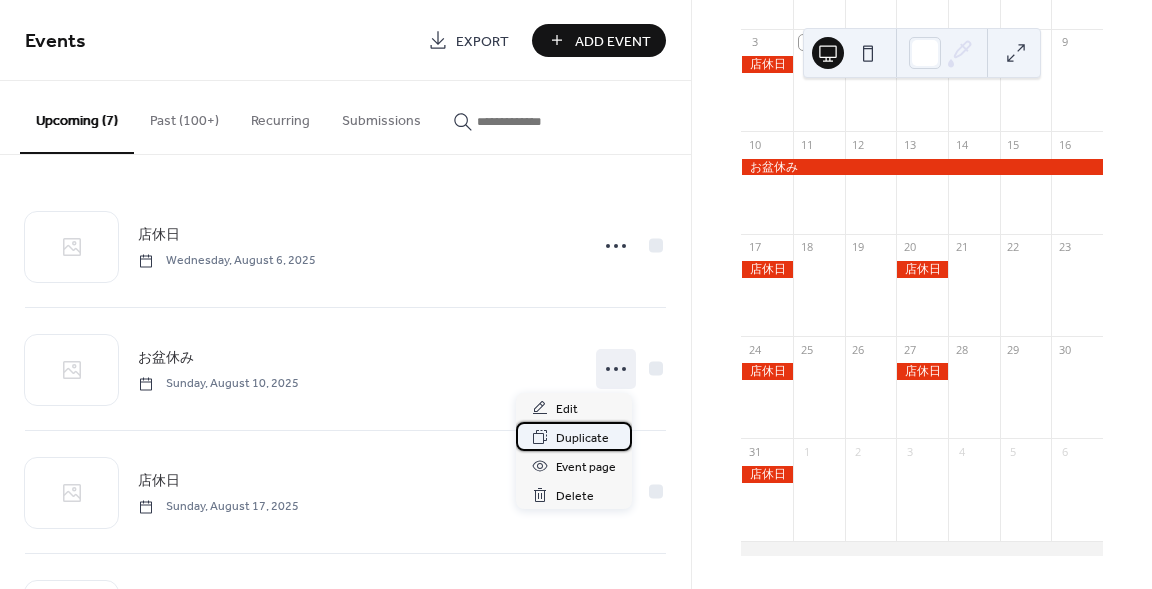 click on "Duplicate" at bounding box center (582, 438) 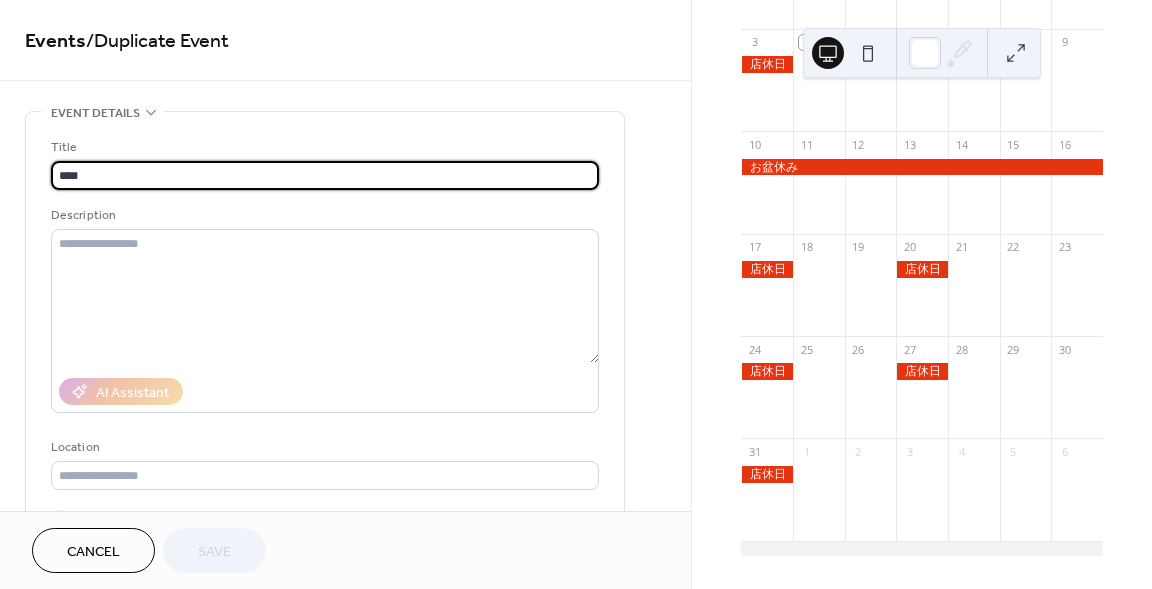 click on "Cancel" at bounding box center (93, 550) 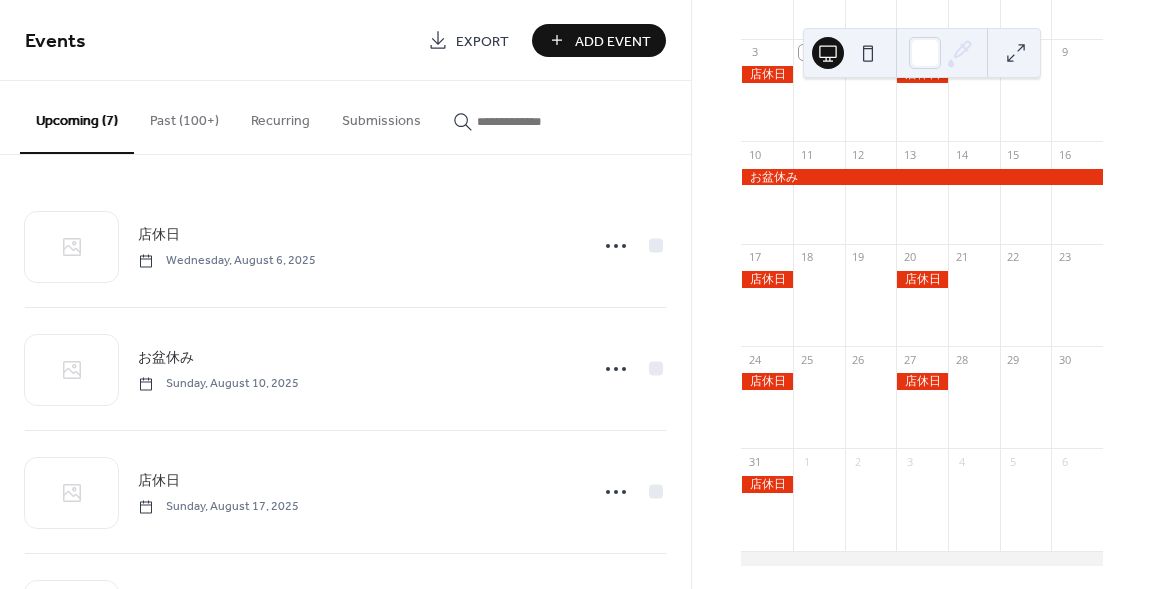 scroll, scrollTop: 305, scrollLeft: 0, axis: vertical 